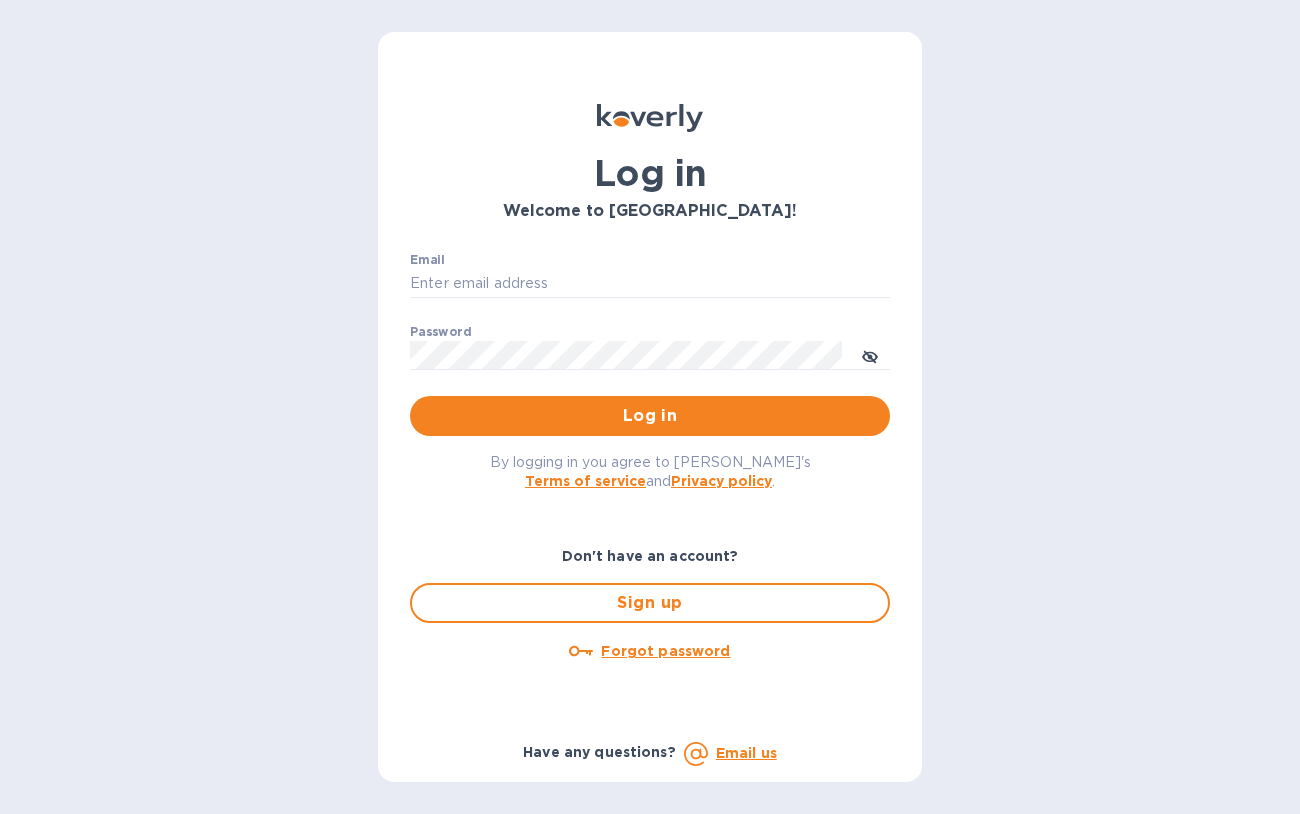 scroll, scrollTop: 0, scrollLeft: 0, axis: both 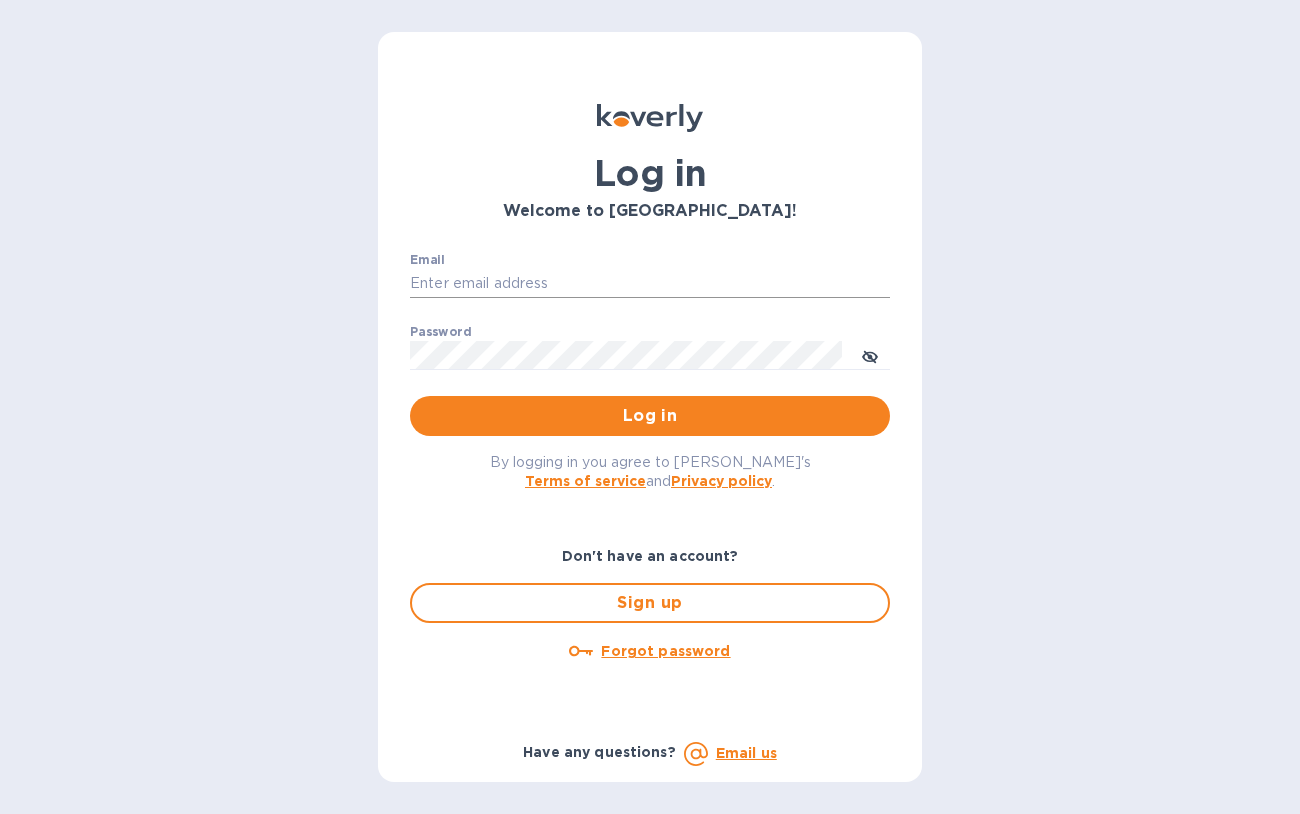 click on "Email" at bounding box center [650, 284] 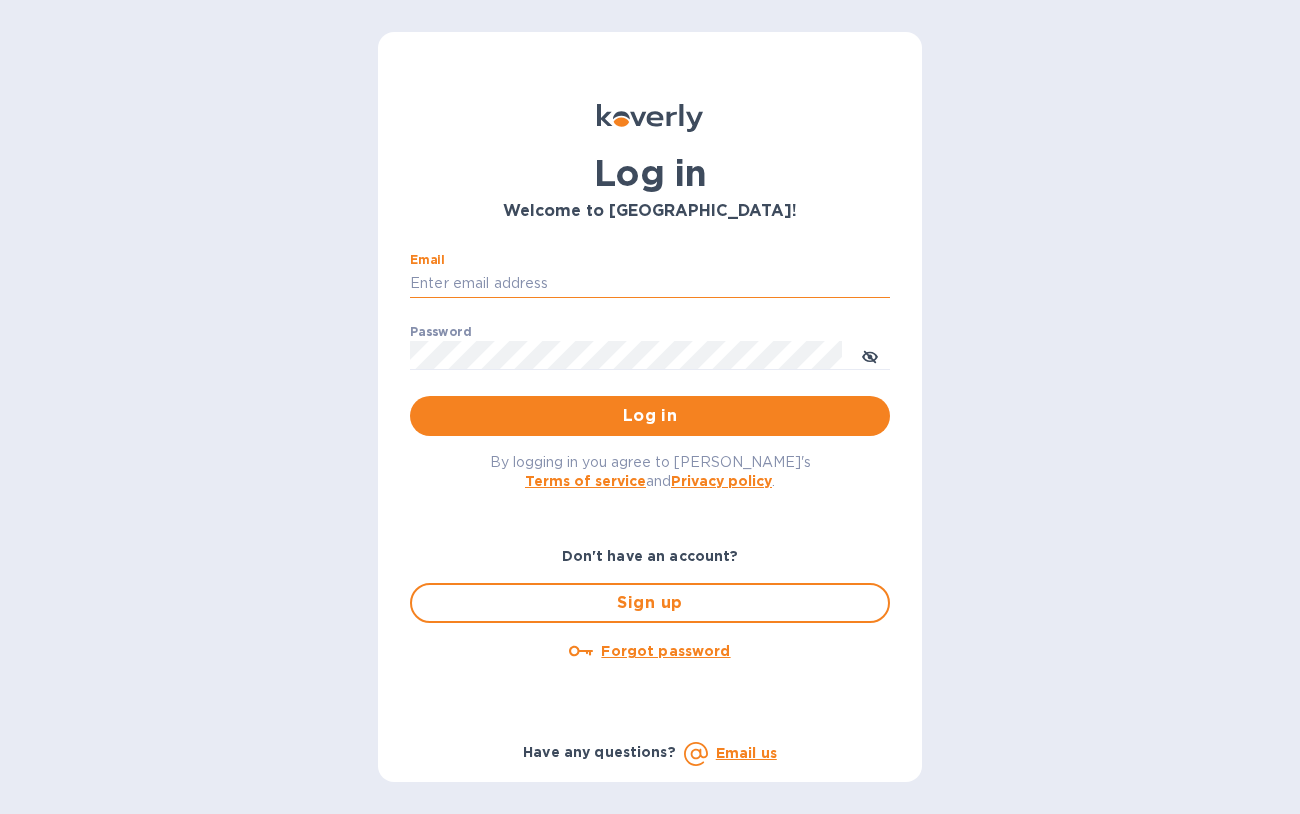type on "lsbottleshop@gmail.com" 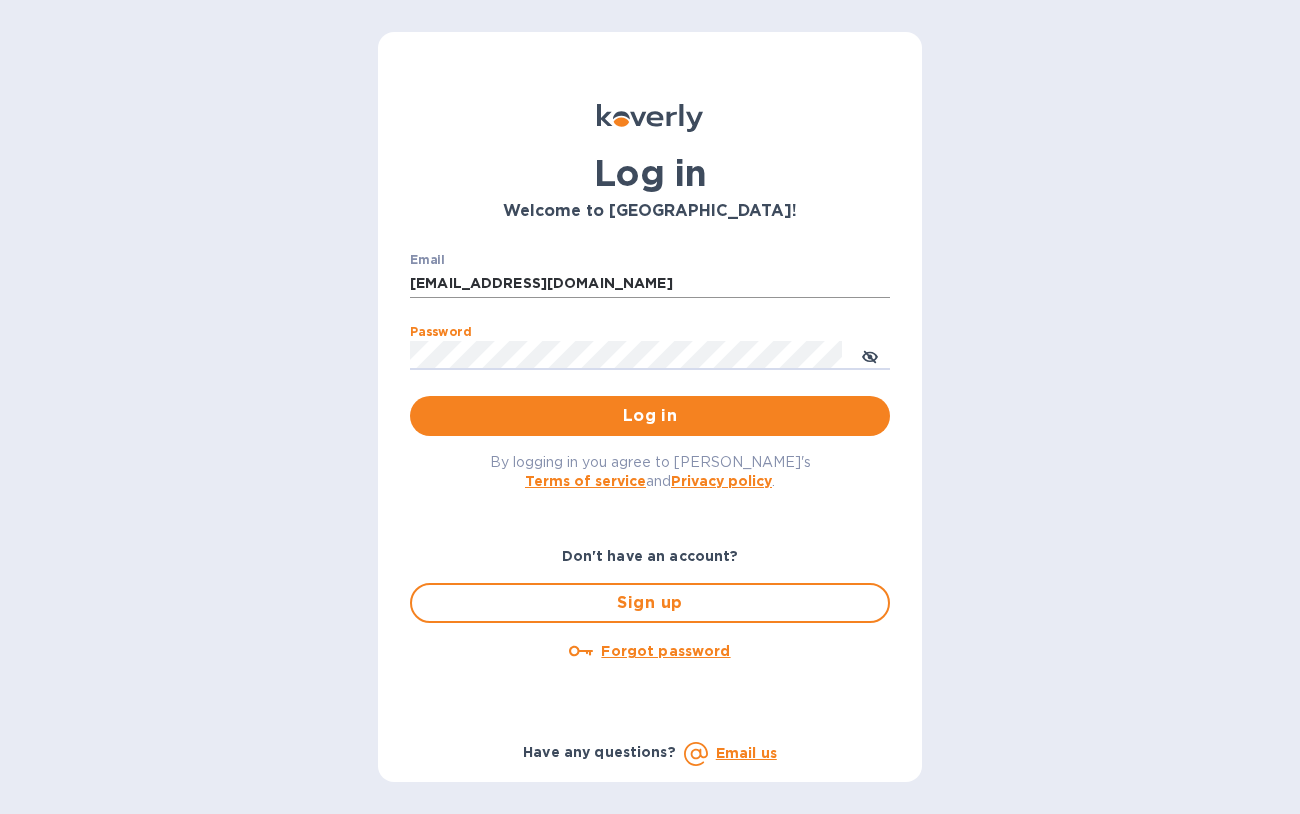 click on "Log in" at bounding box center (650, 416) 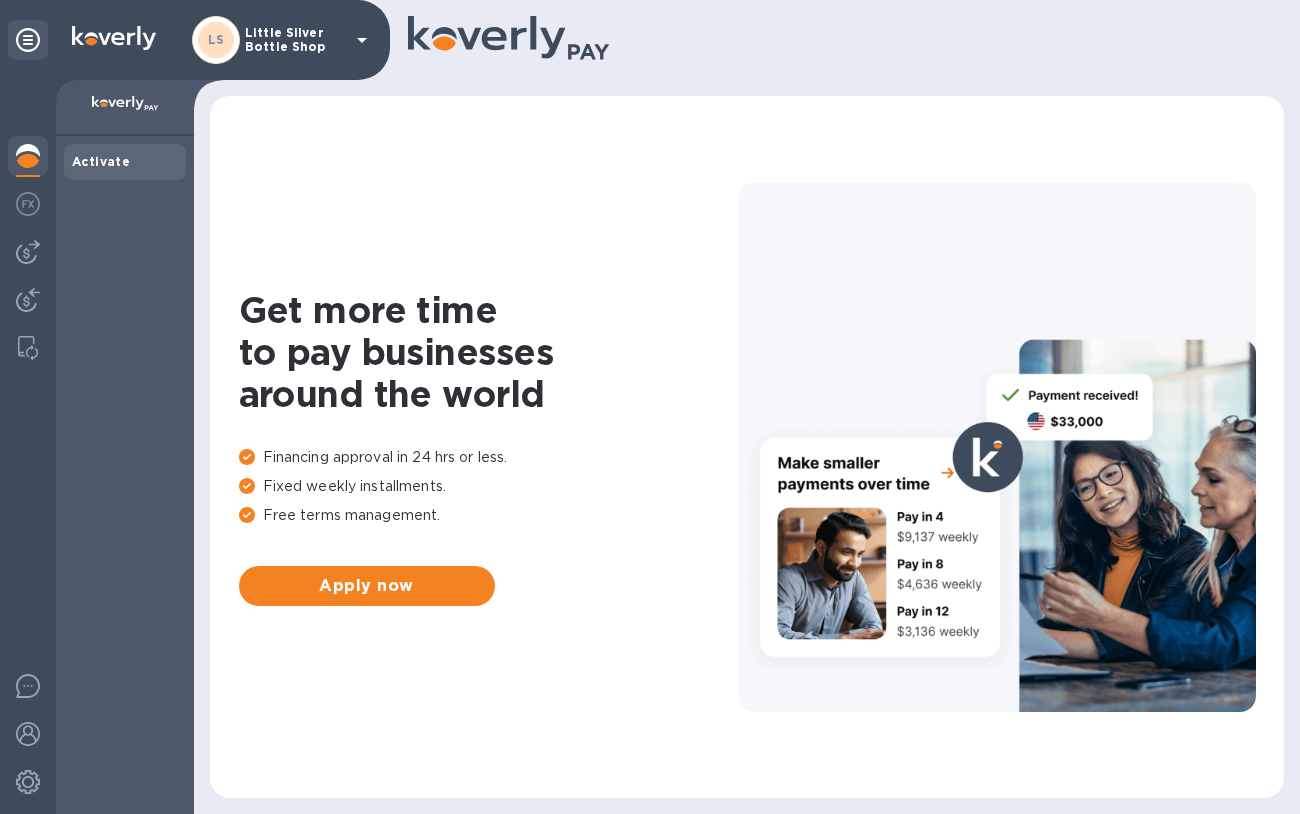 click 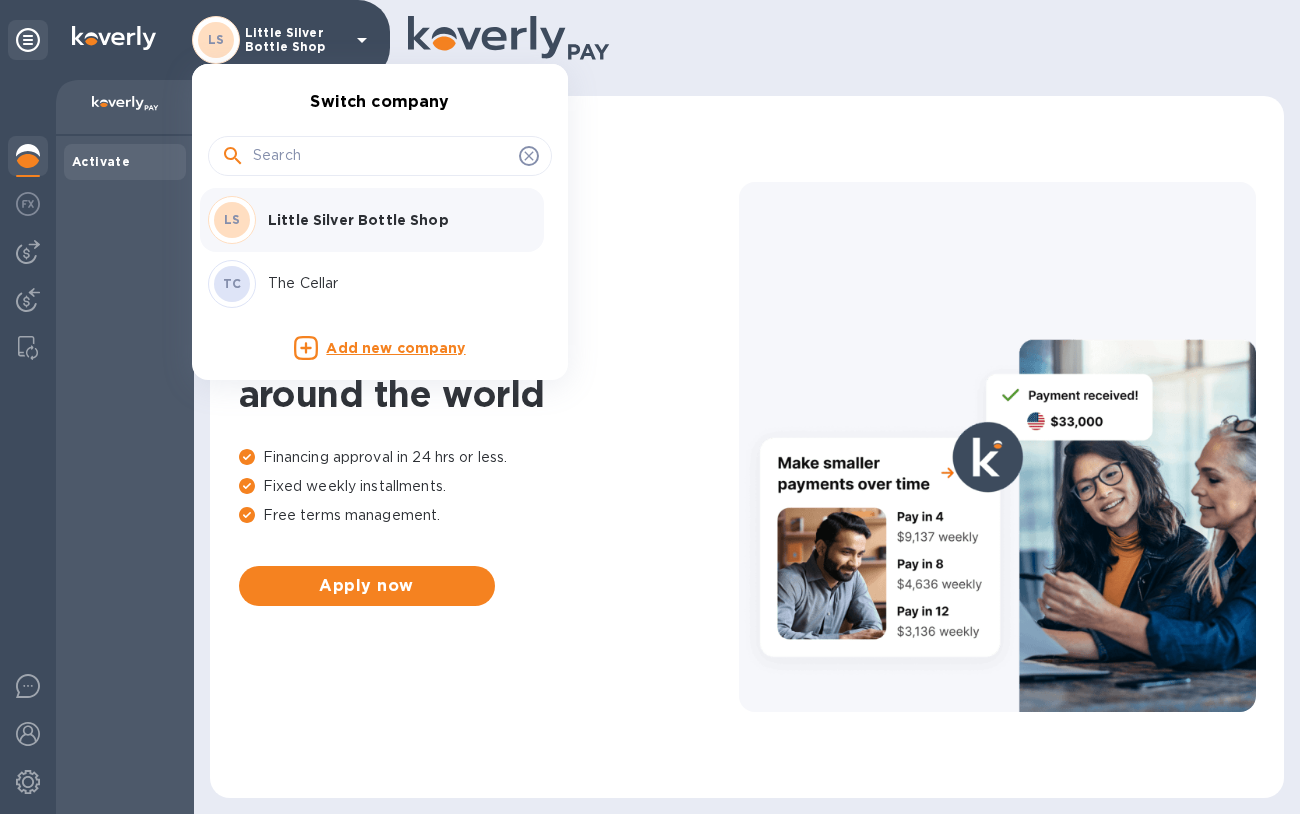 click on "The Cellar" at bounding box center [394, 283] 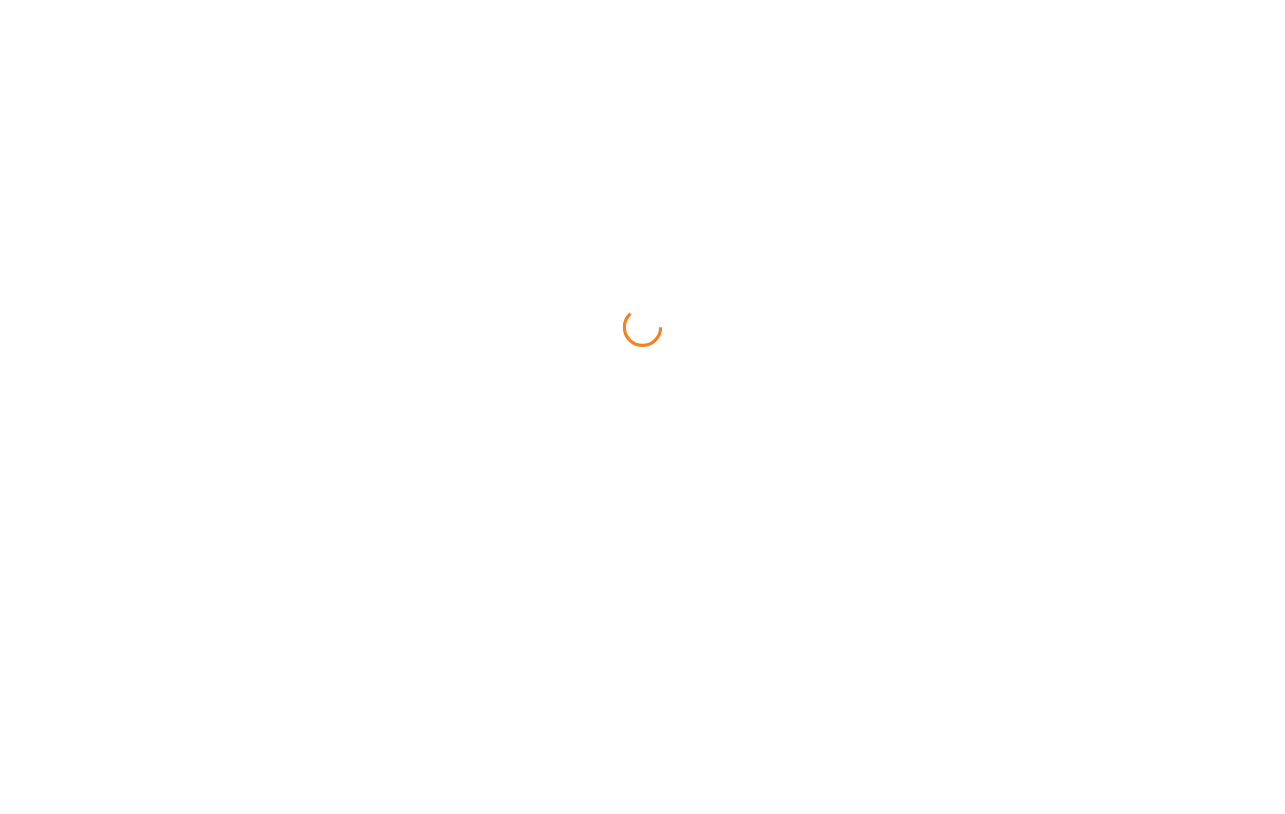 scroll, scrollTop: 0, scrollLeft: 0, axis: both 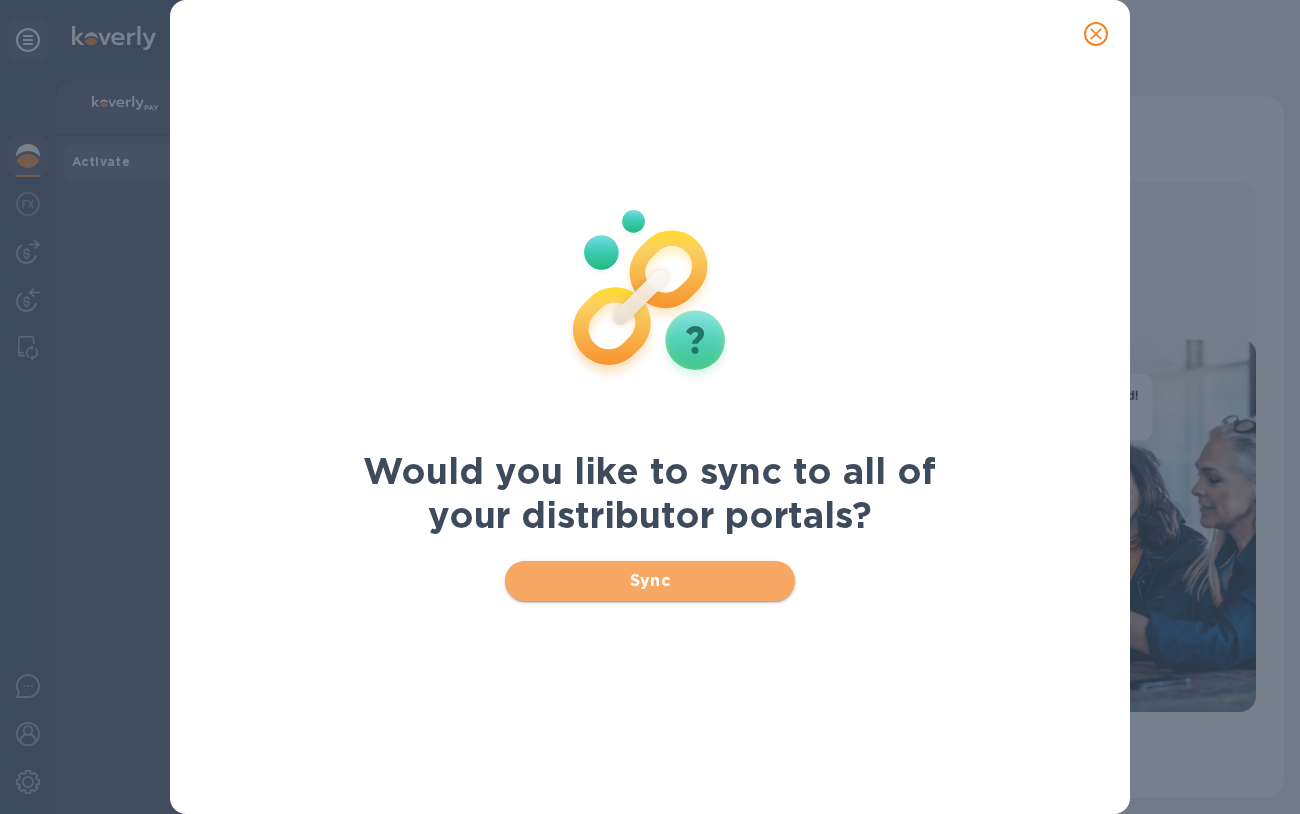 click on "Sync" at bounding box center [650, 581] 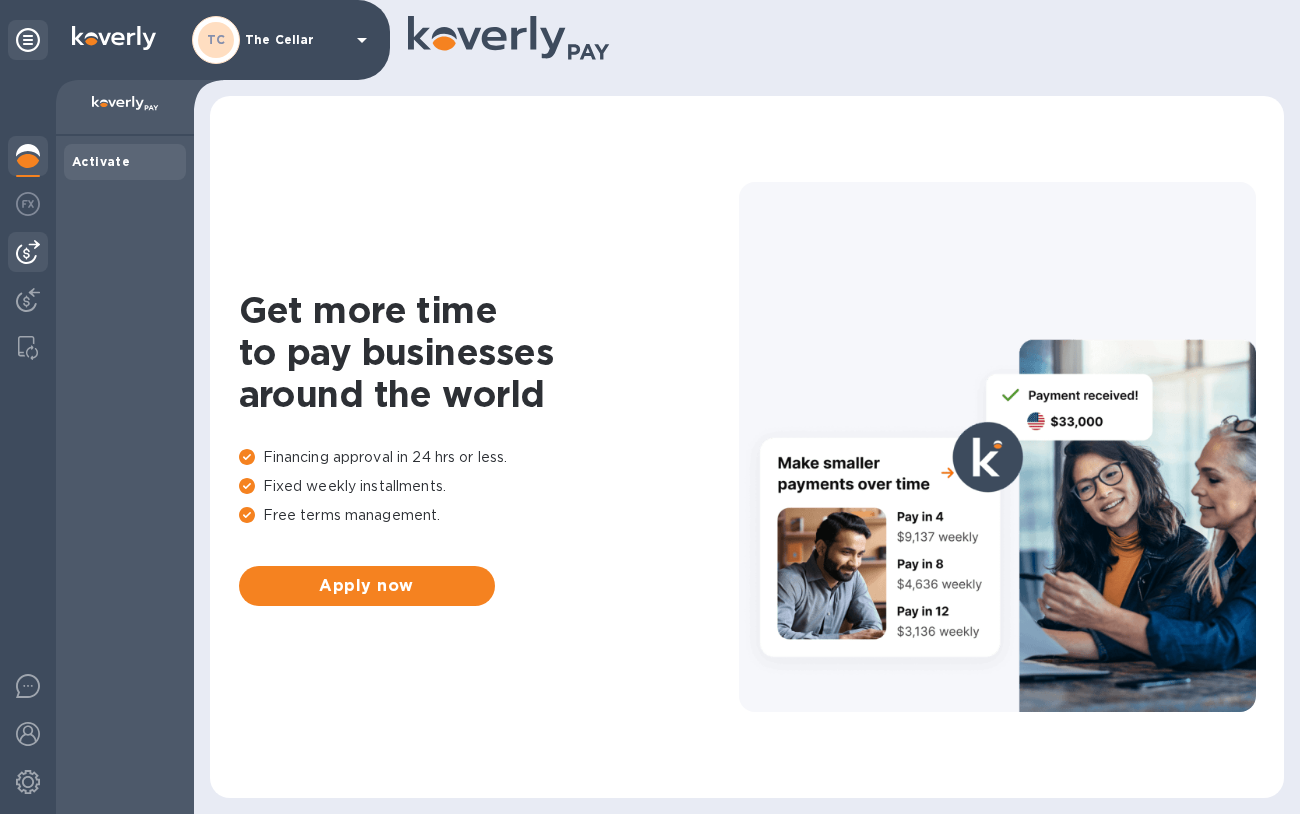 click at bounding box center (28, 252) 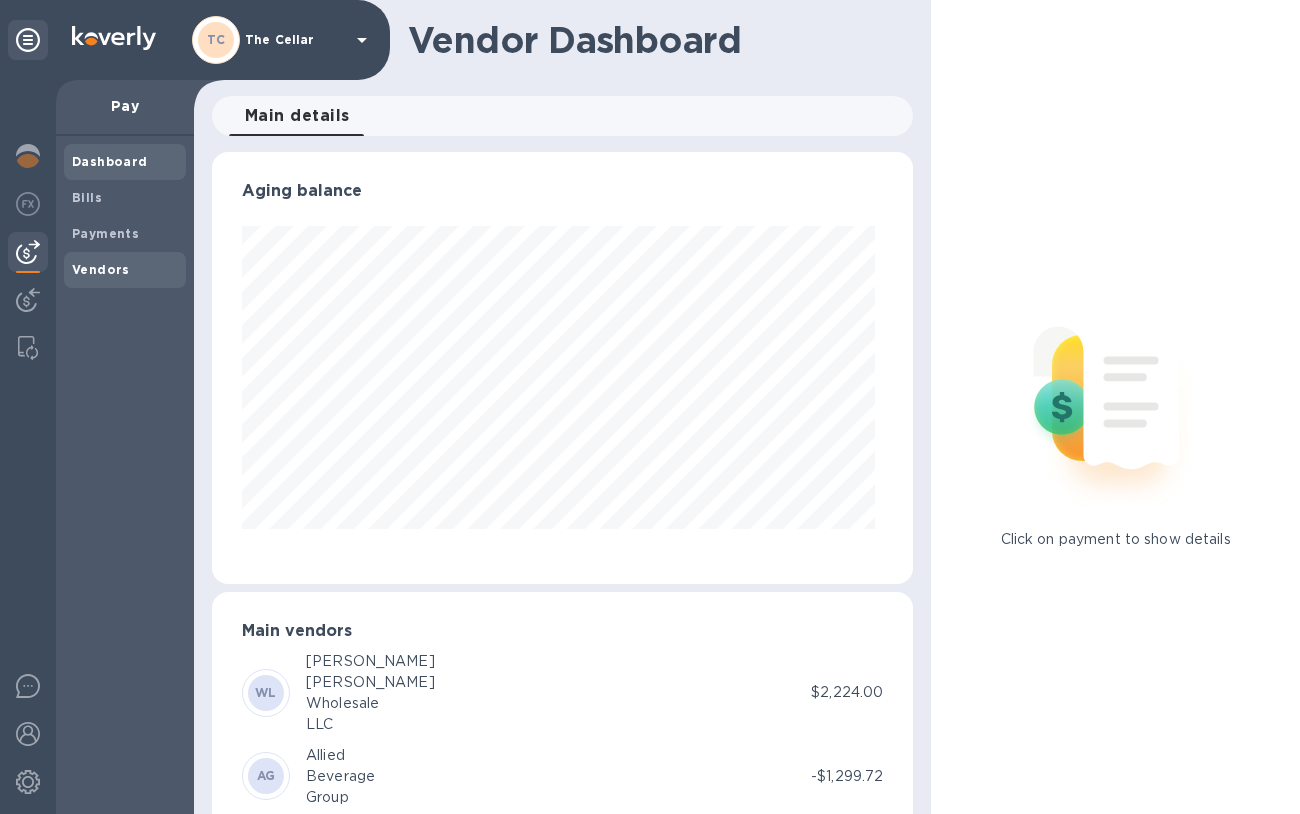 click on "Vendors" at bounding box center [101, 269] 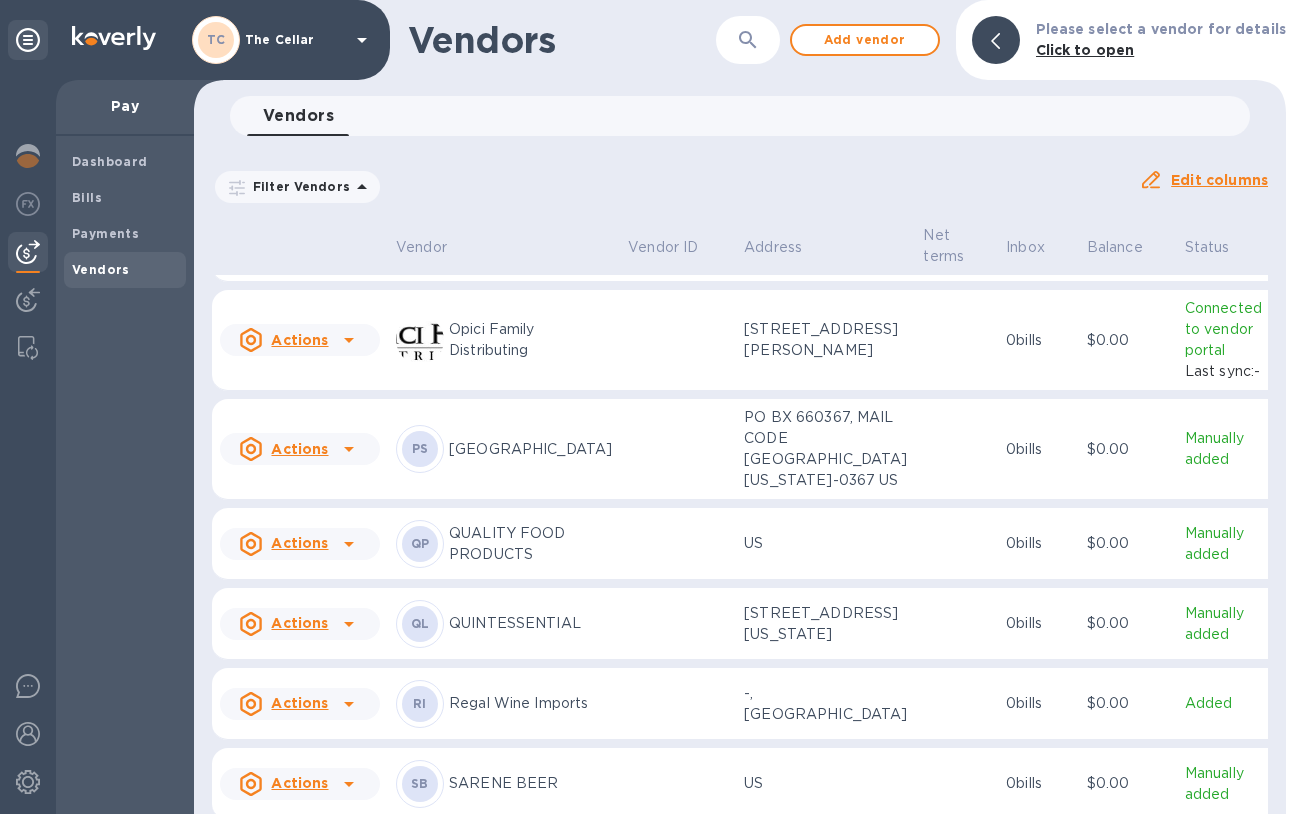 scroll, scrollTop: 3187, scrollLeft: 0, axis: vertical 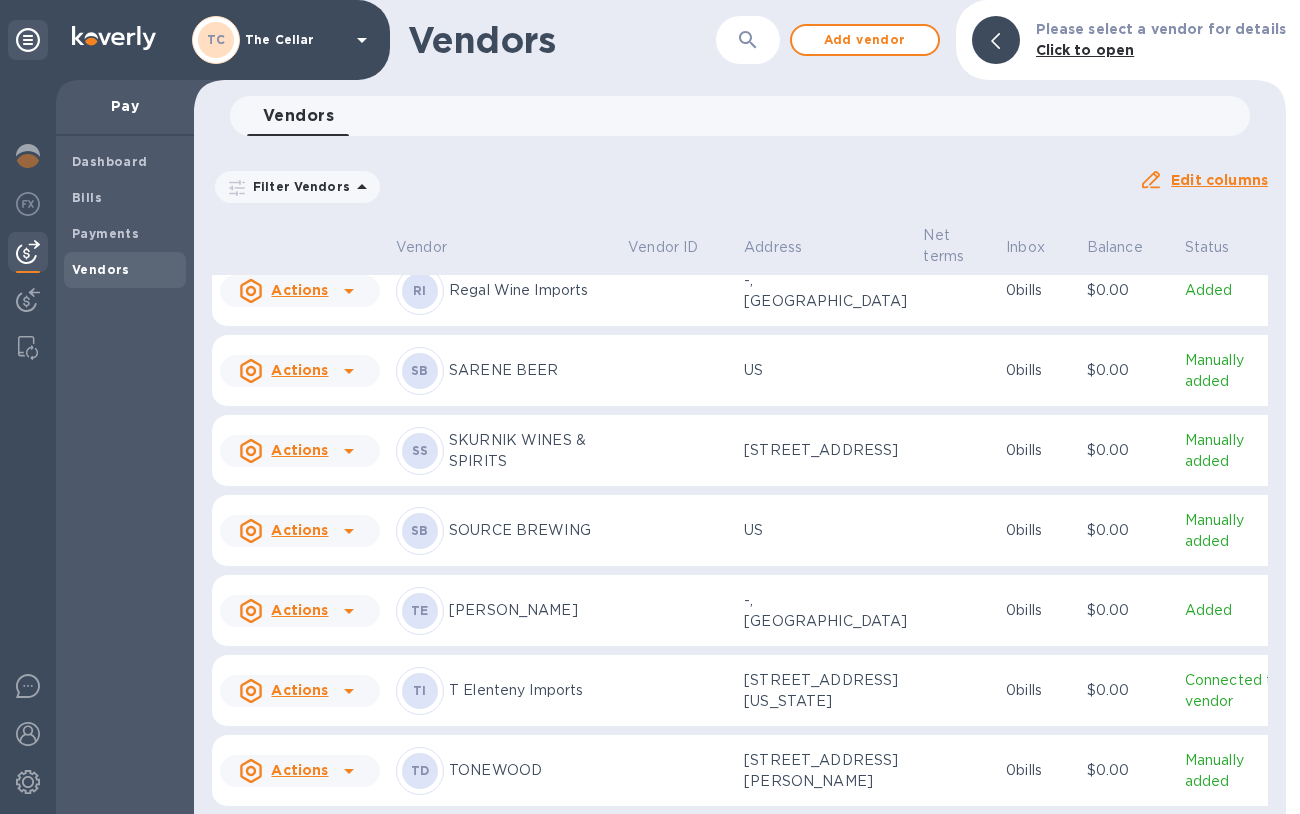 click on "SKURNIK WINES & SPIRITS" at bounding box center (530, 451) 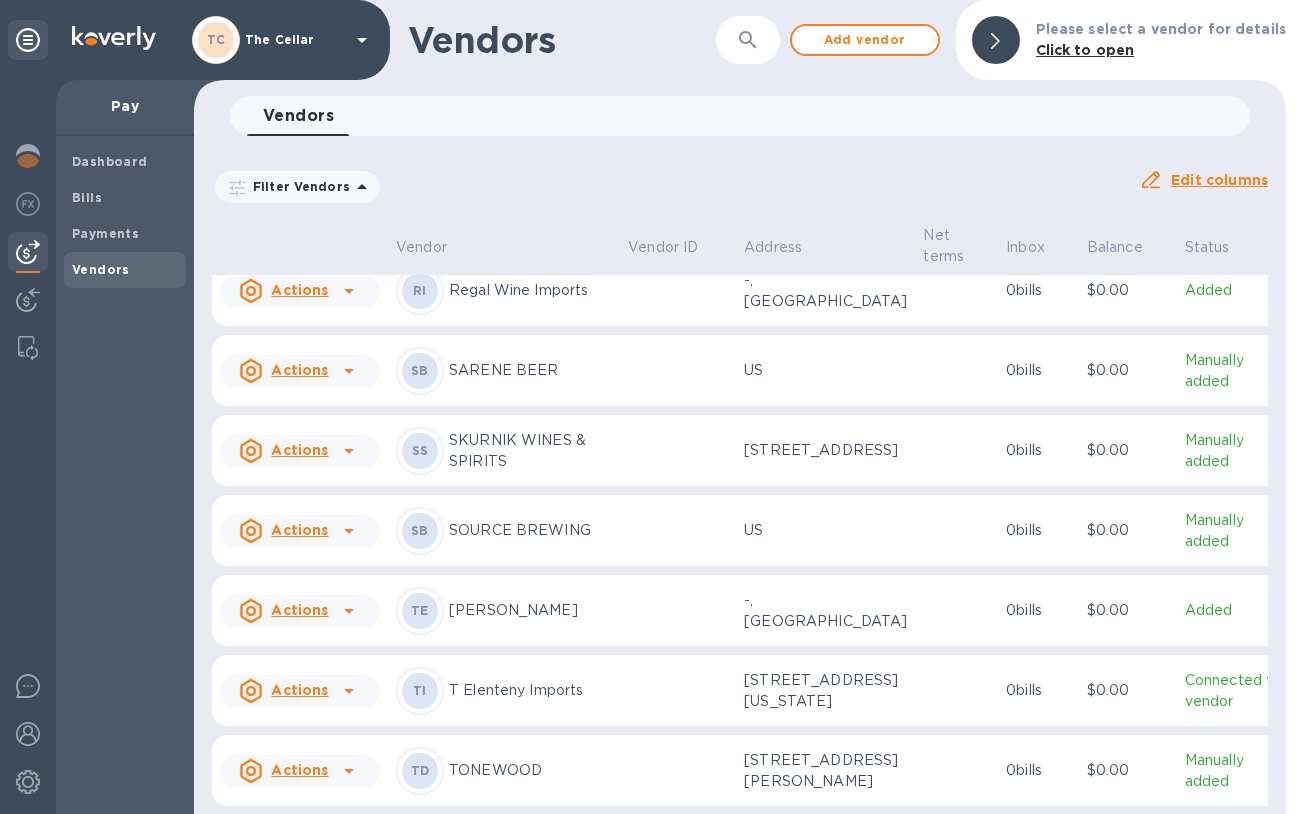 scroll, scrollTop: 3261, scrollLeft: 0, axis: vertical 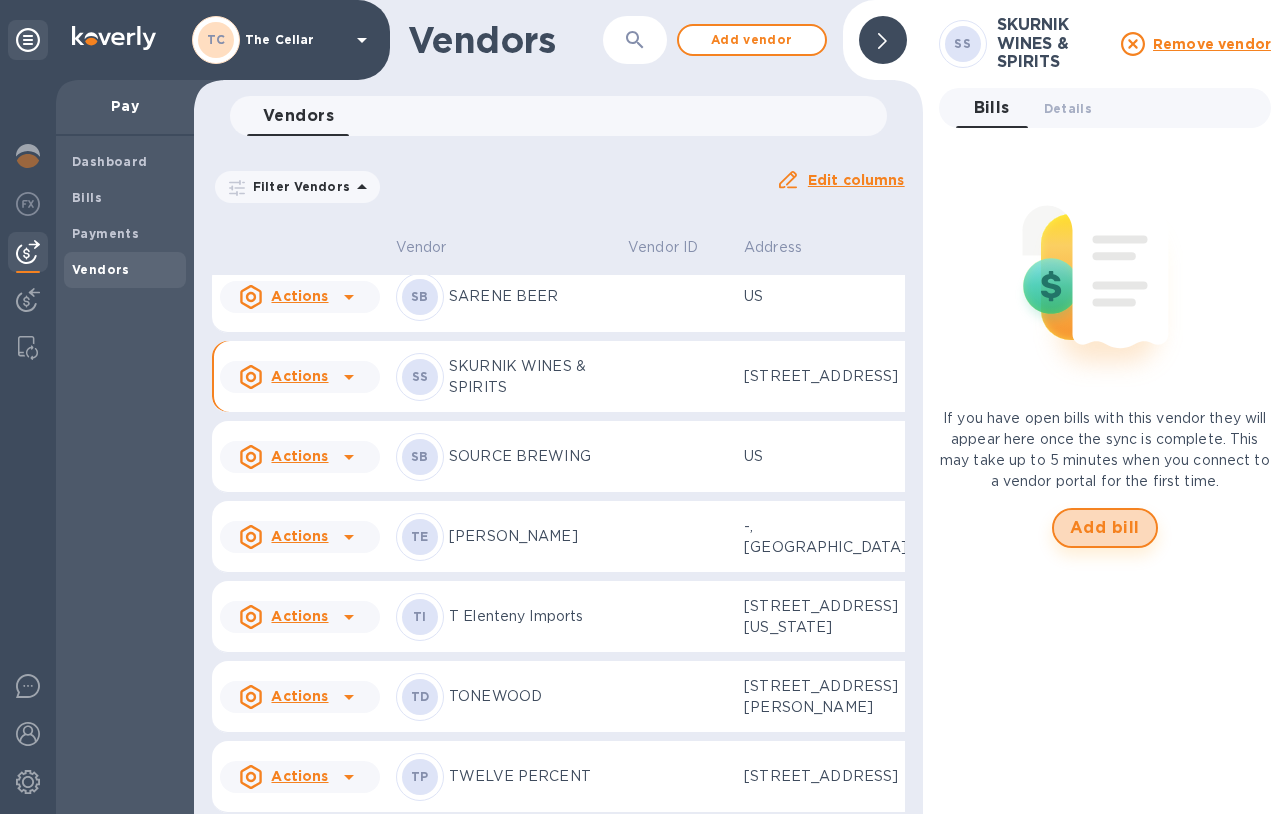 click on "Add bill" at bounding box center [1105, 528] 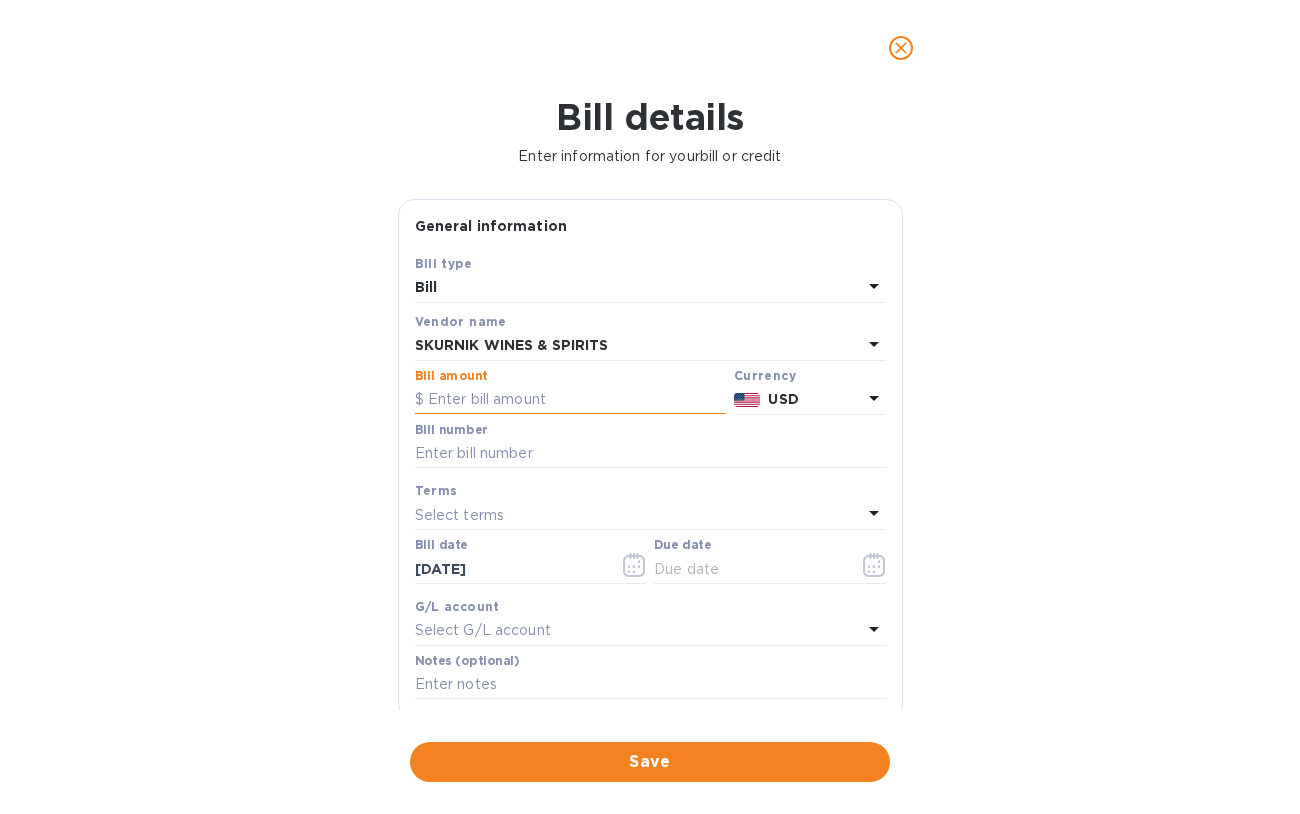 click at bounding box center [570, 400] 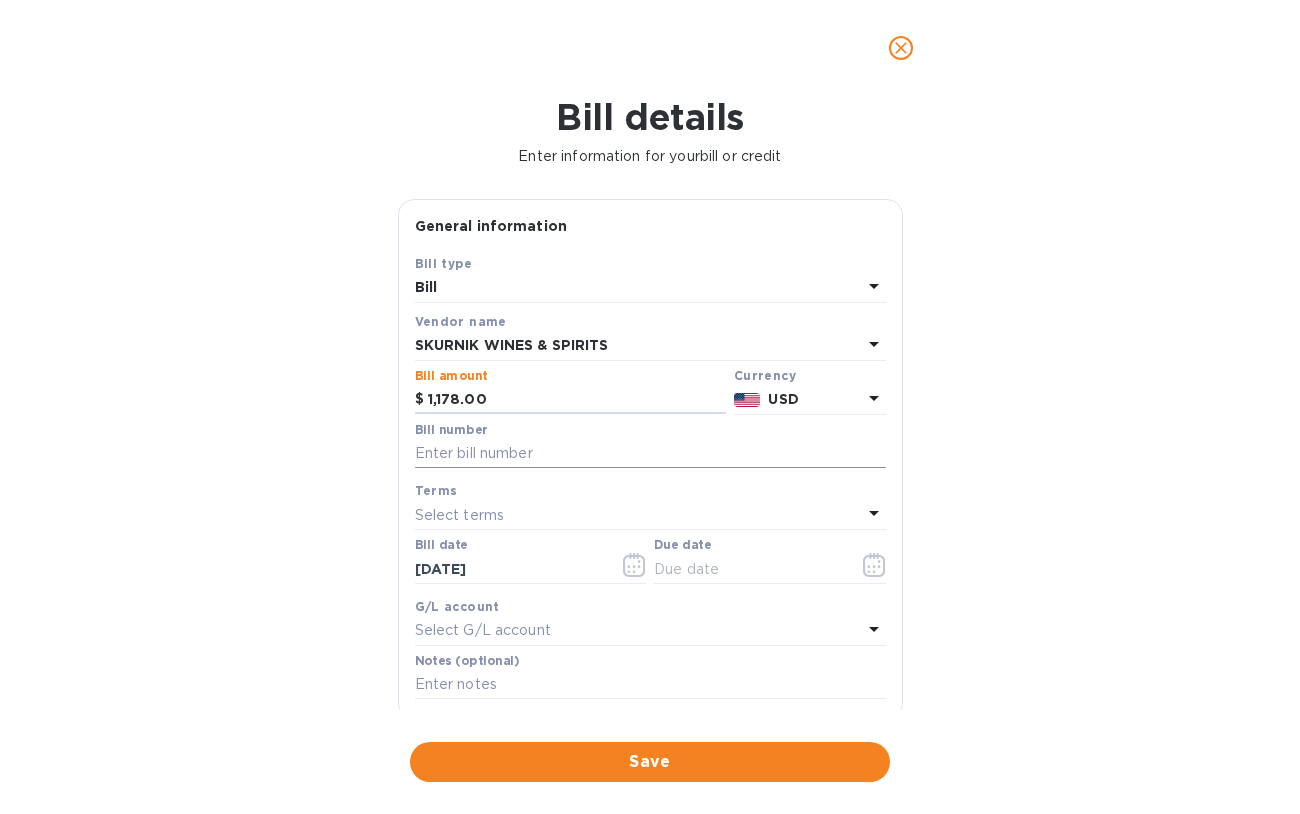 type on "1,178.00" 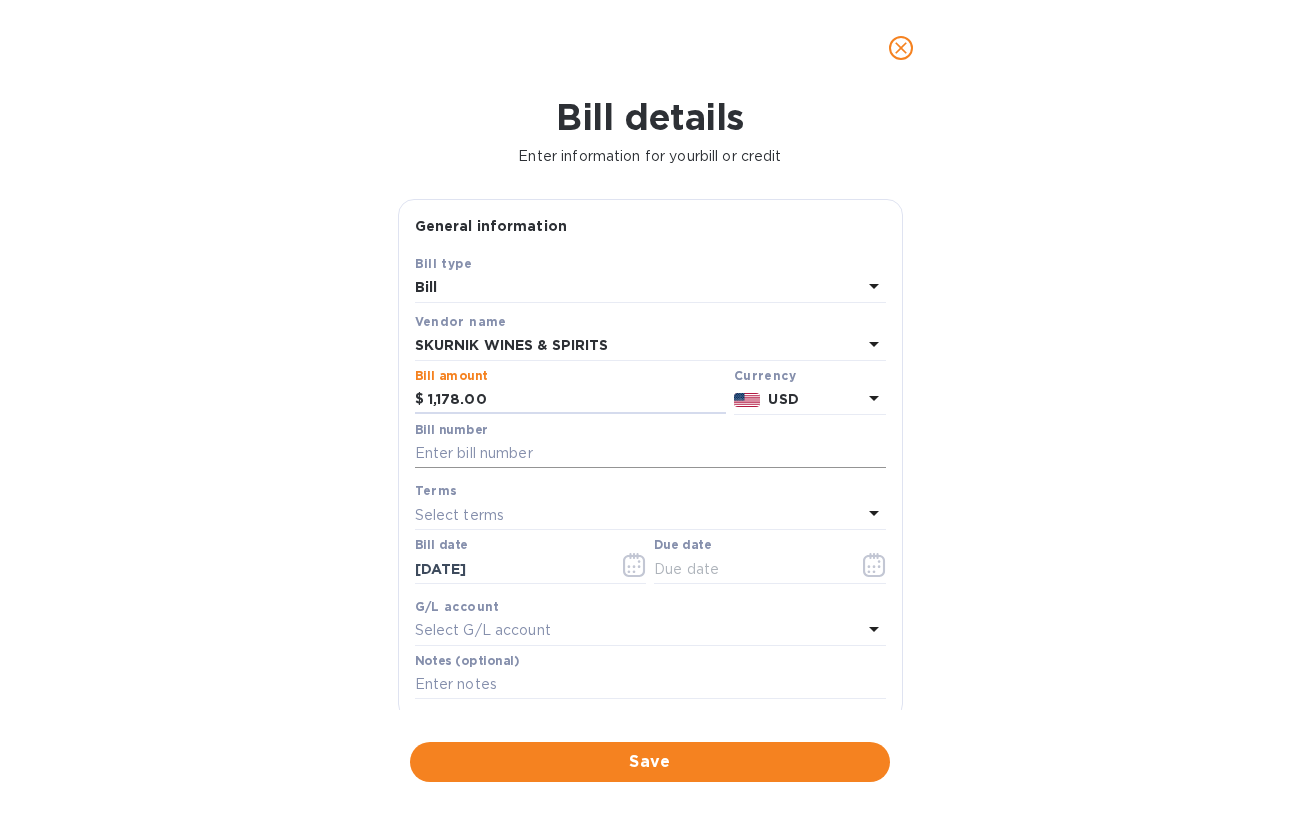 click at bounding box center (650, 454) 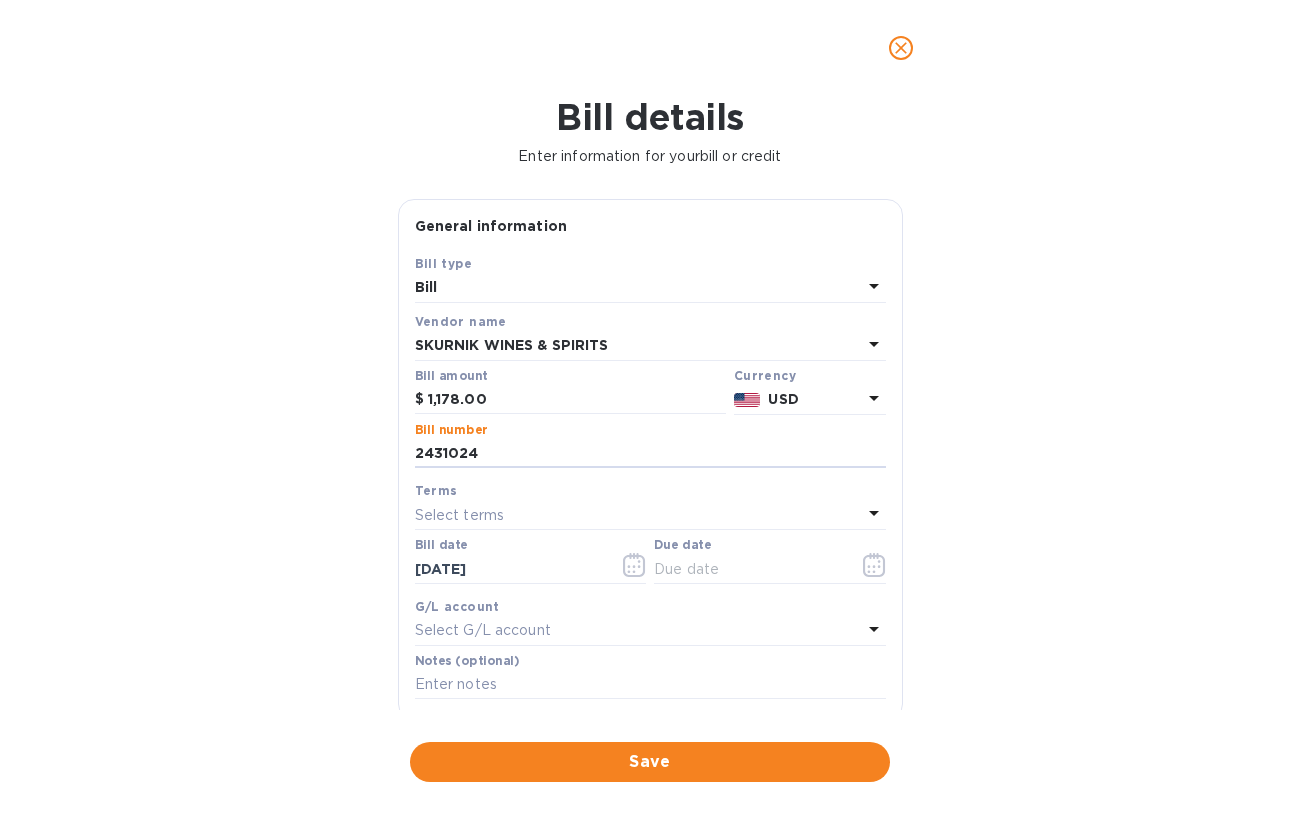 type on "2431024" 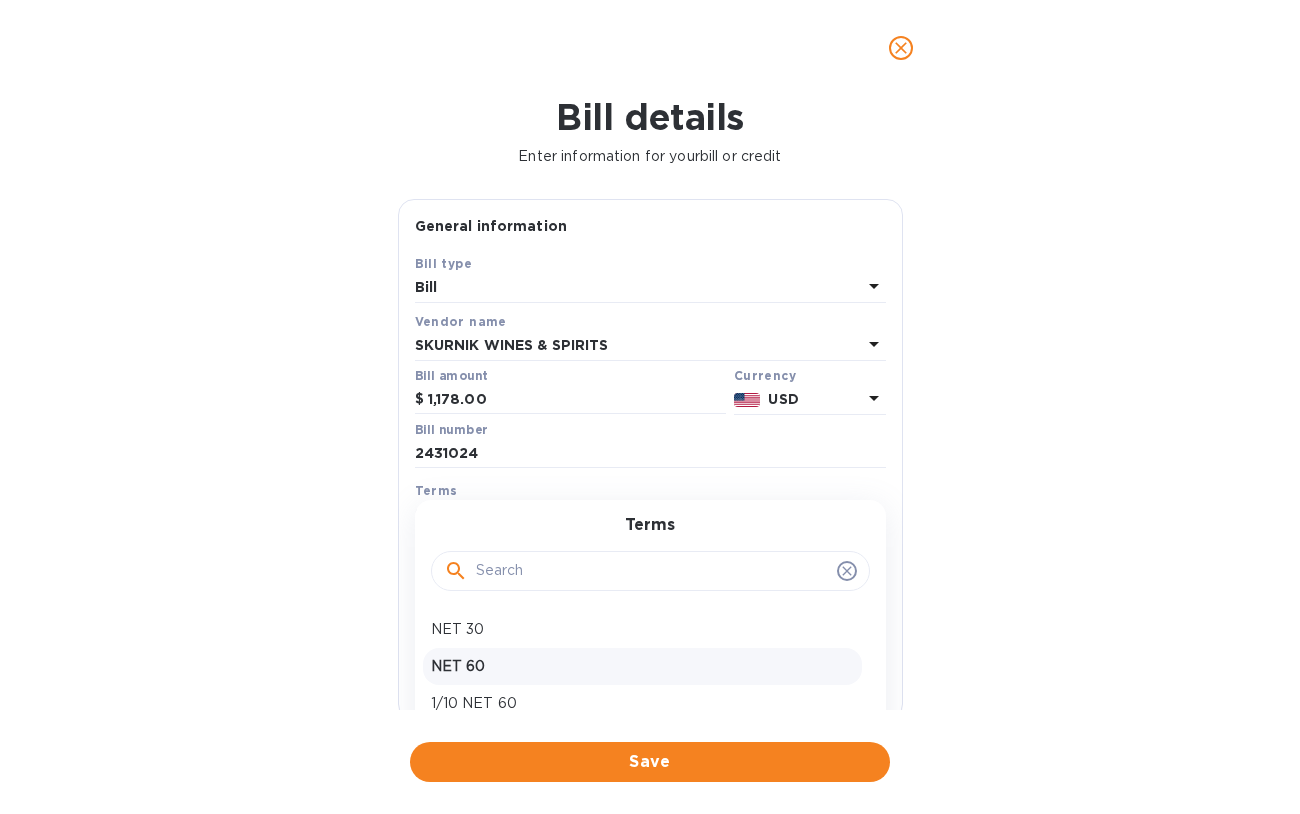 click on "NET 60" at bounding box center [642, 666] 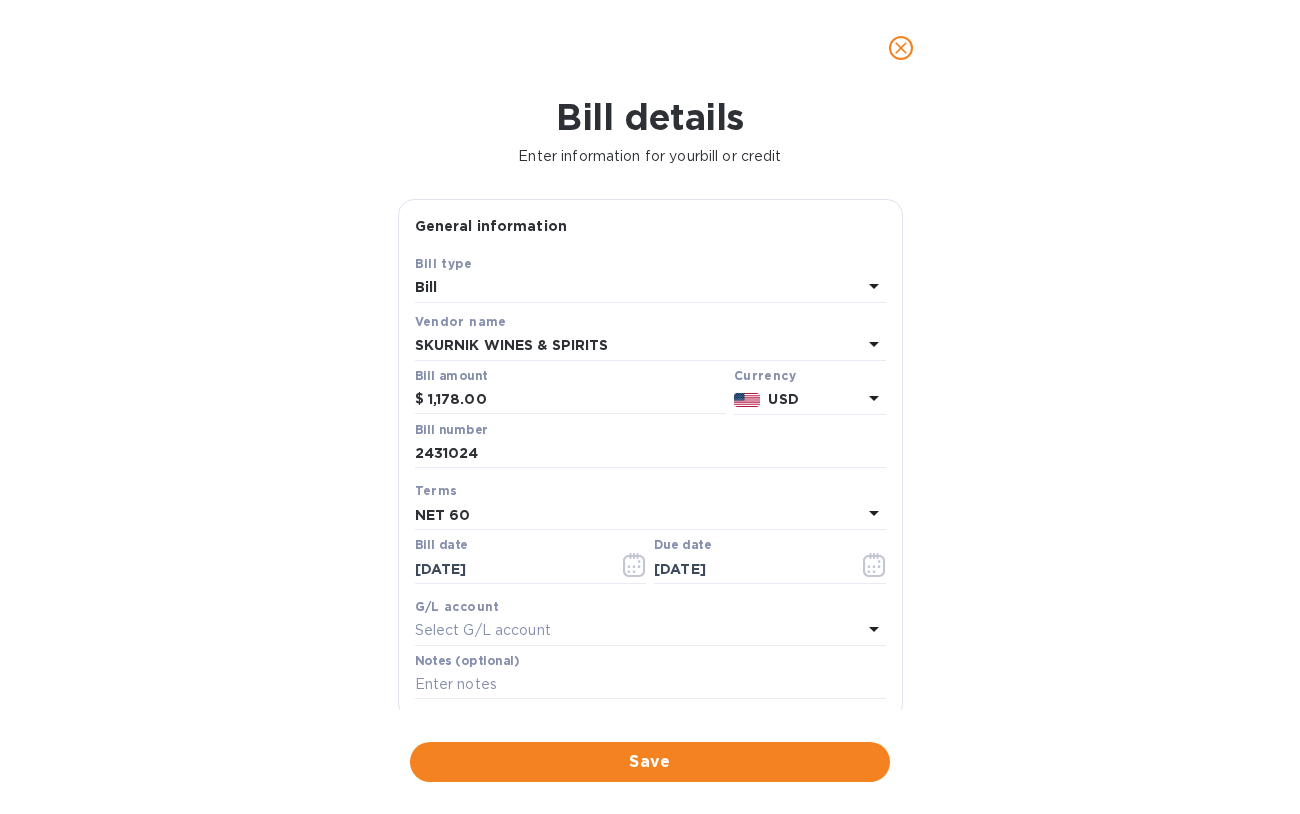 click 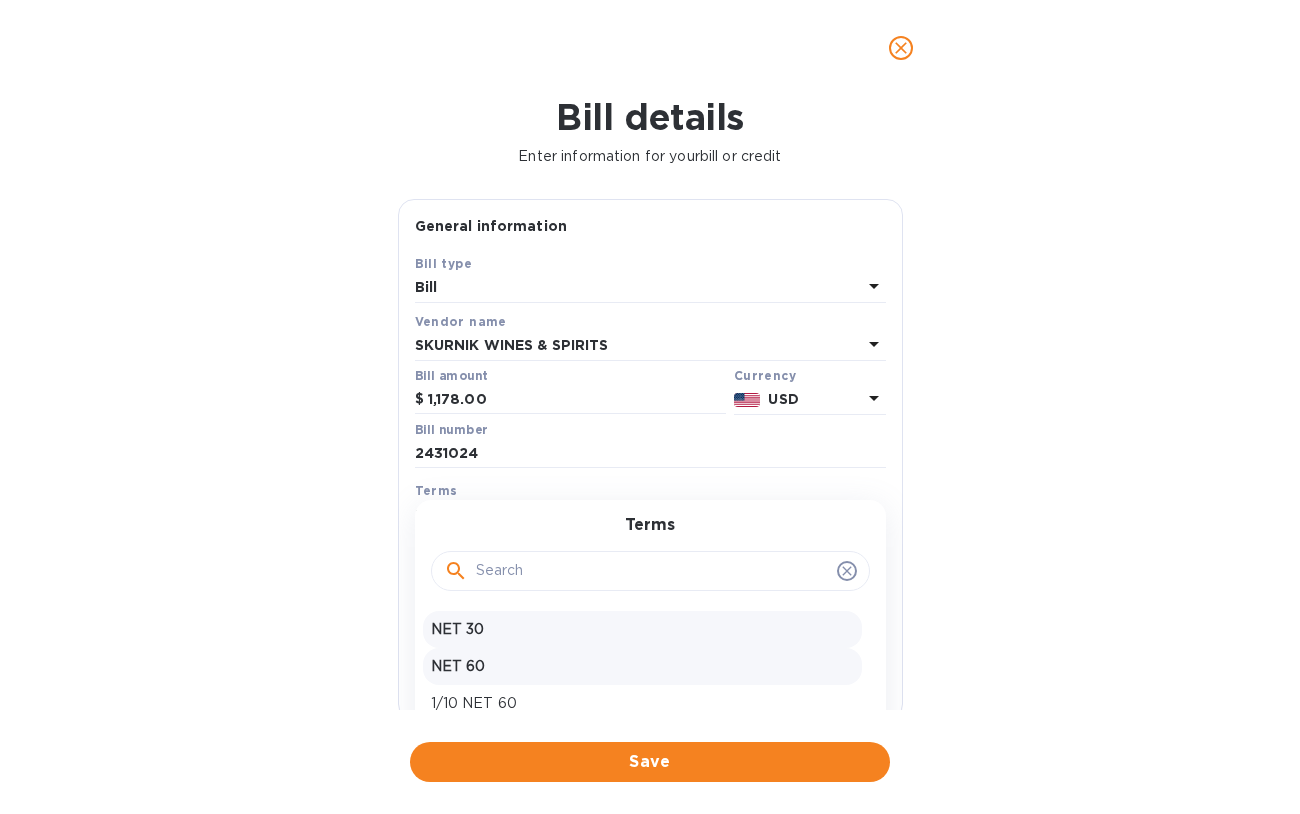 click on "NET 30" at bounding box center [642, 629] 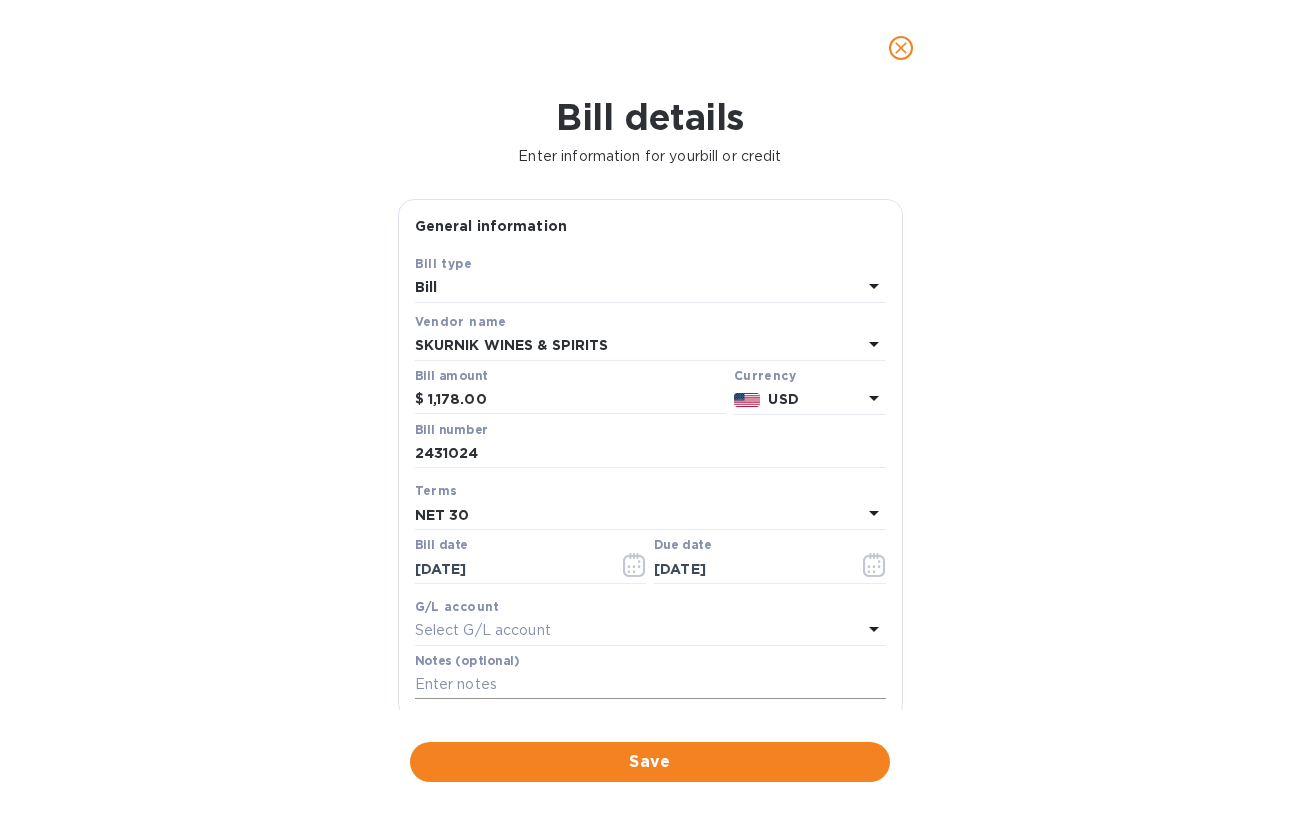 click at bounding box center [650, 685] 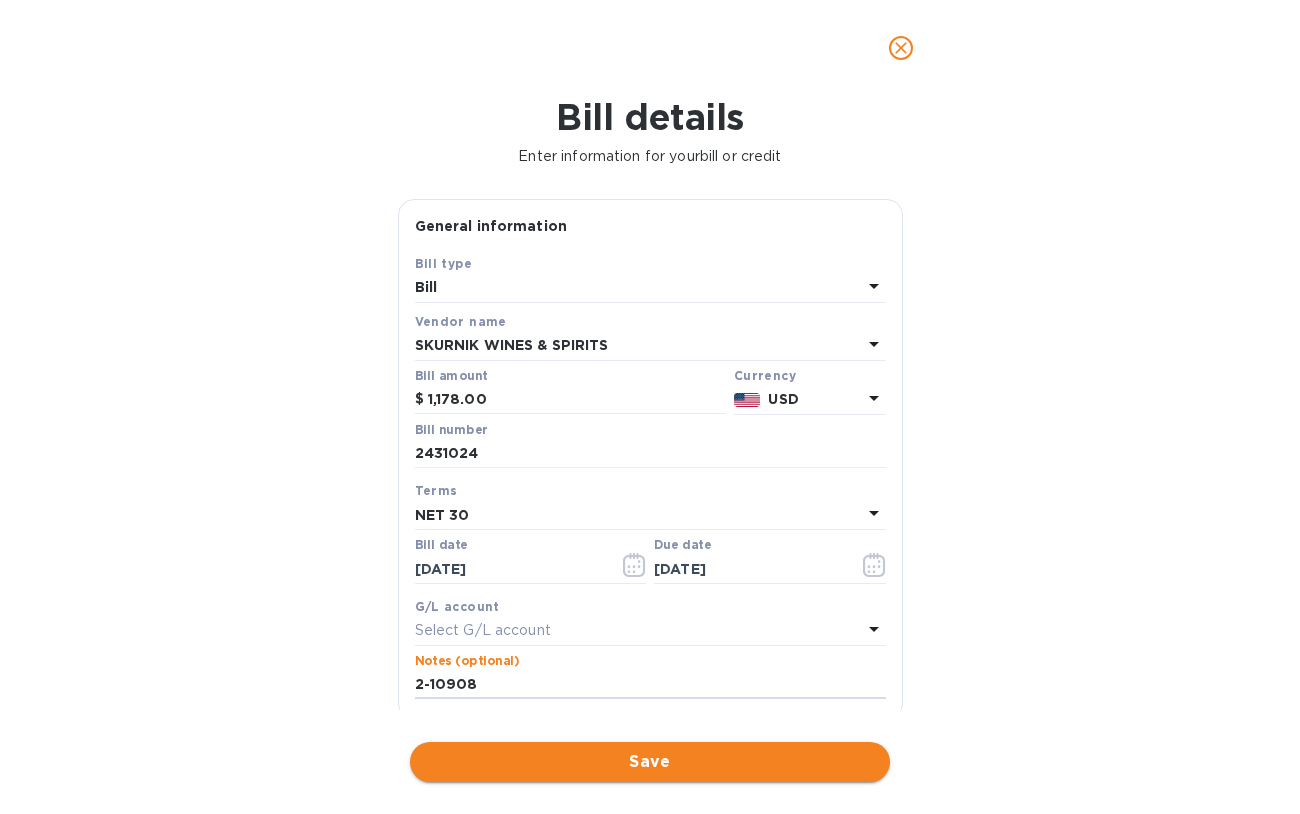 type on "2-10908" 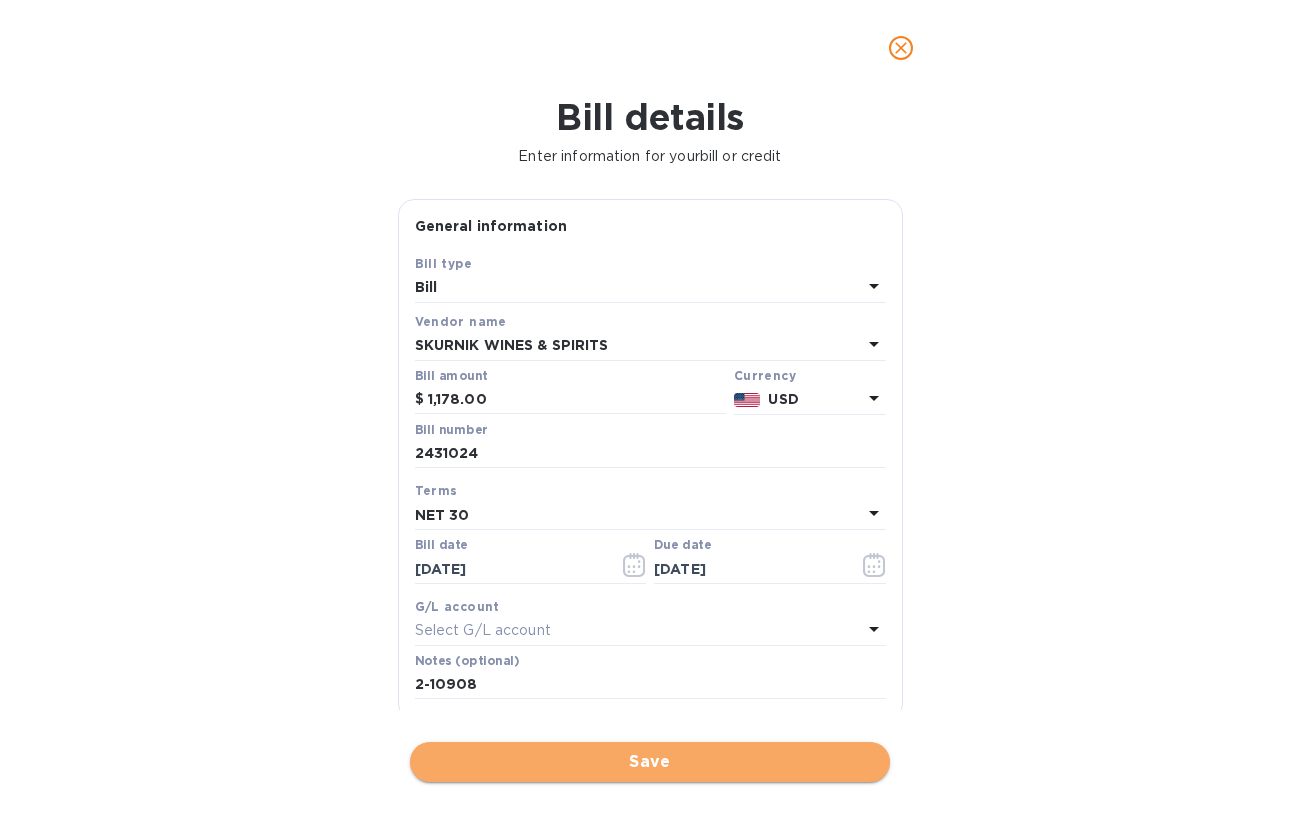 click on "Save" at bounding box center (650, 762) 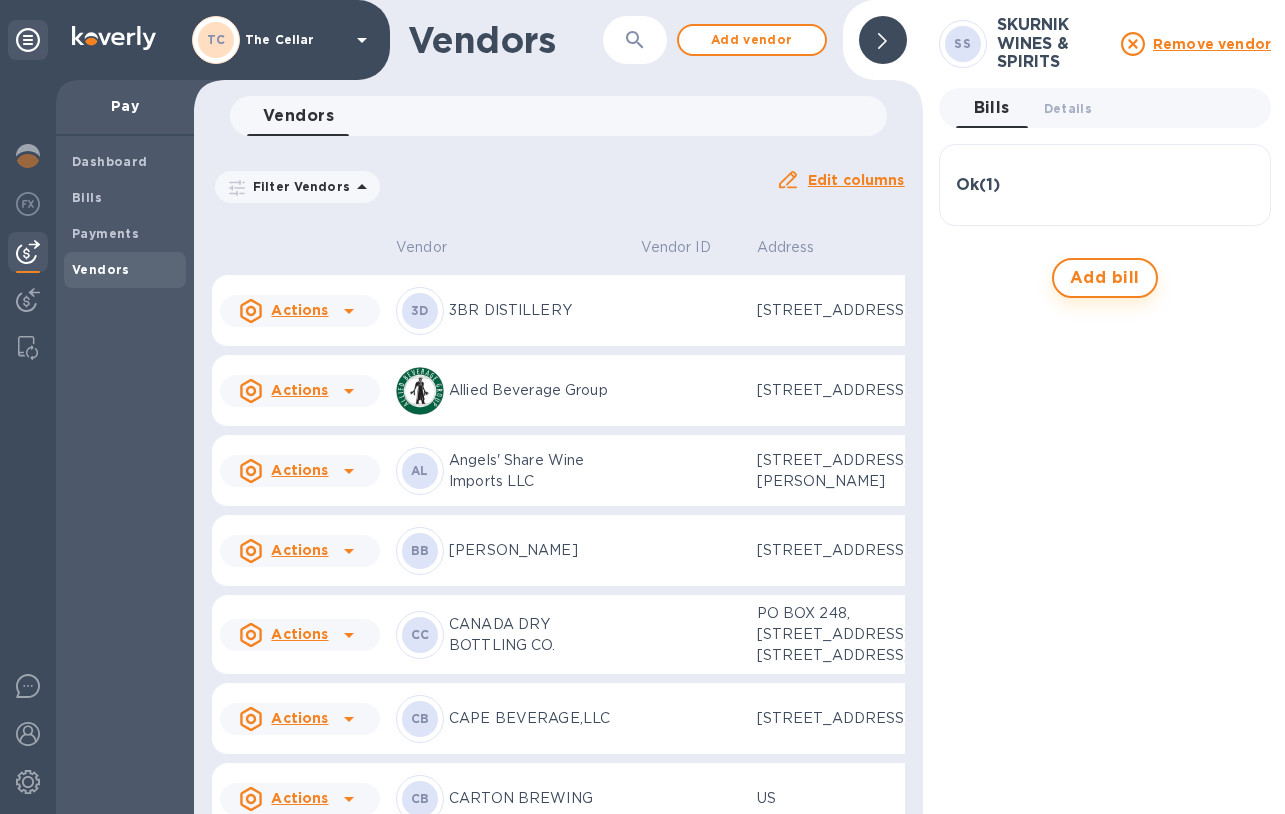 click on "Add bill" at bounding box center [1105, 278] 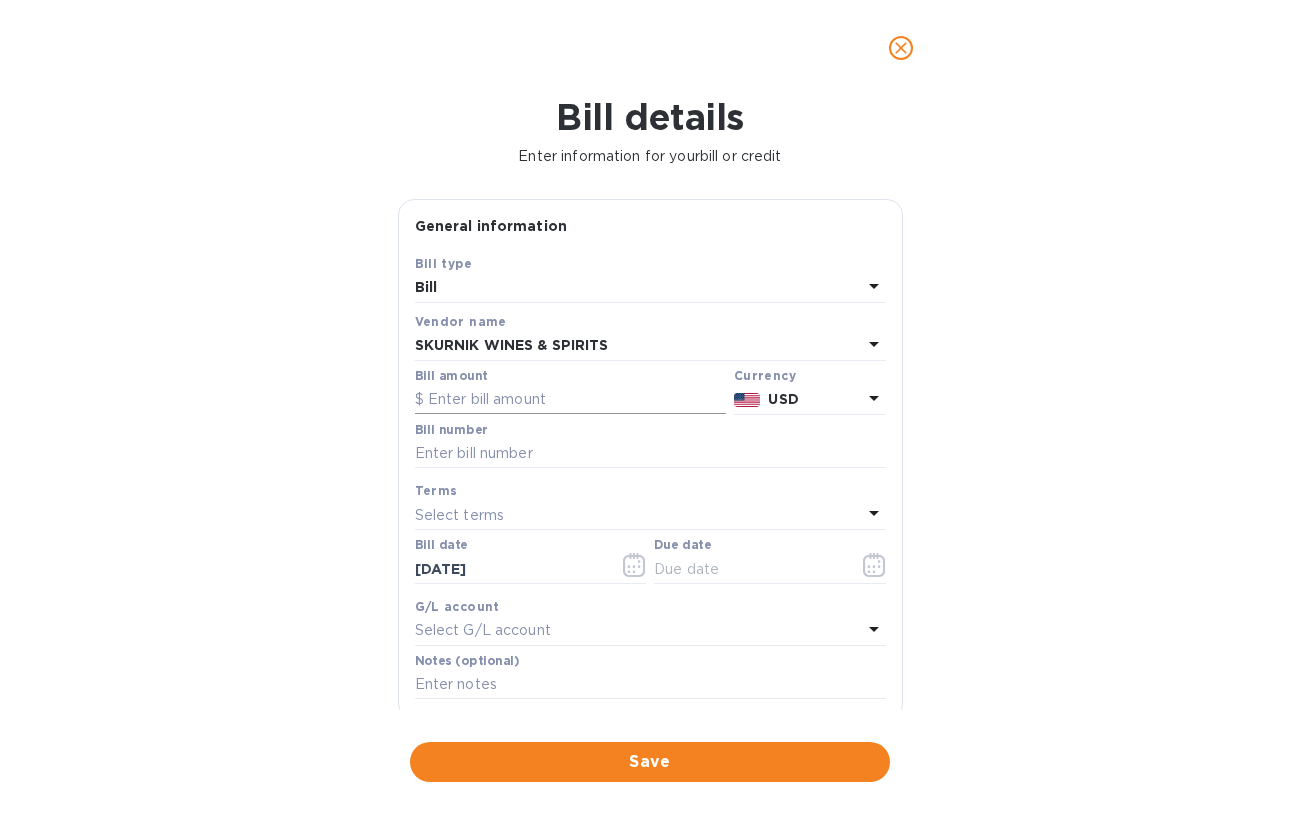 click at bounding box center [570, 400] 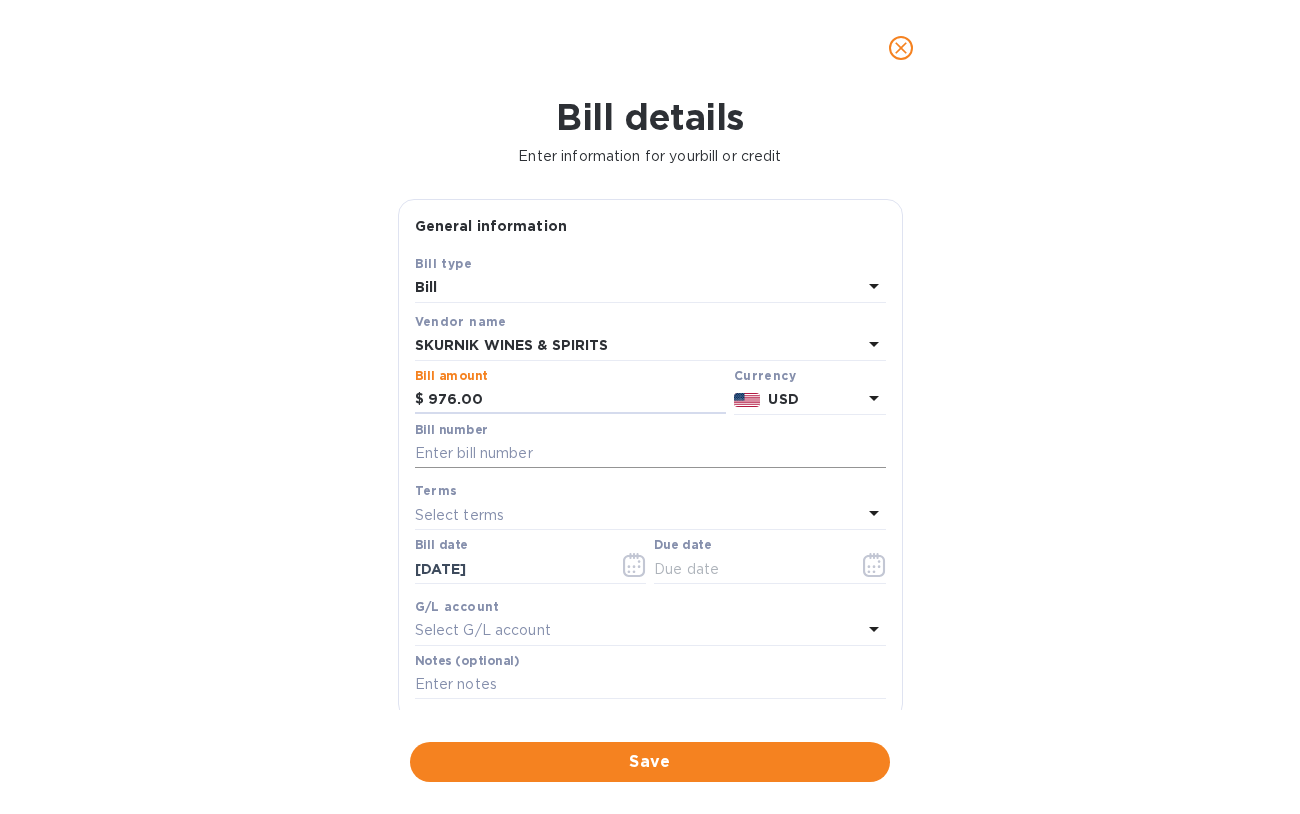 type on "976.00" 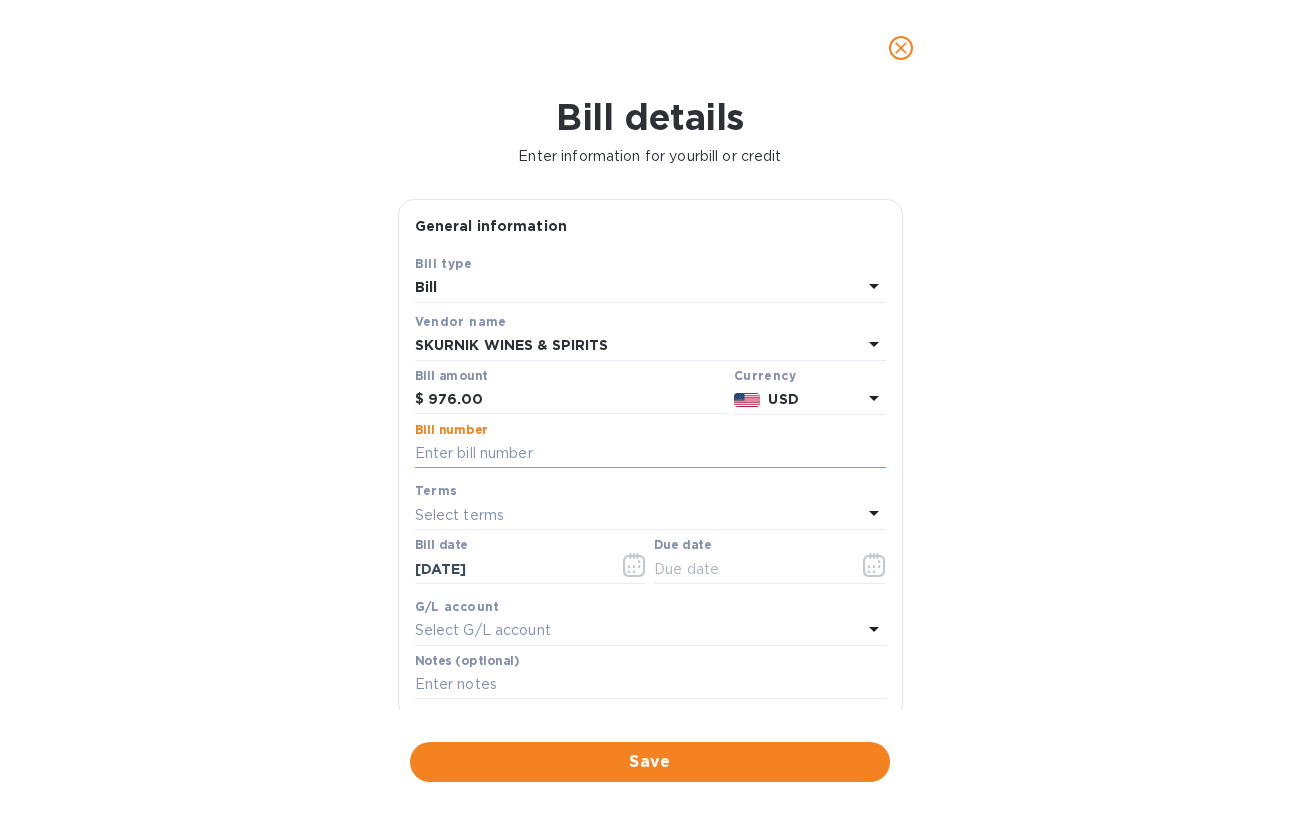 click at bounding box center (650, 454) 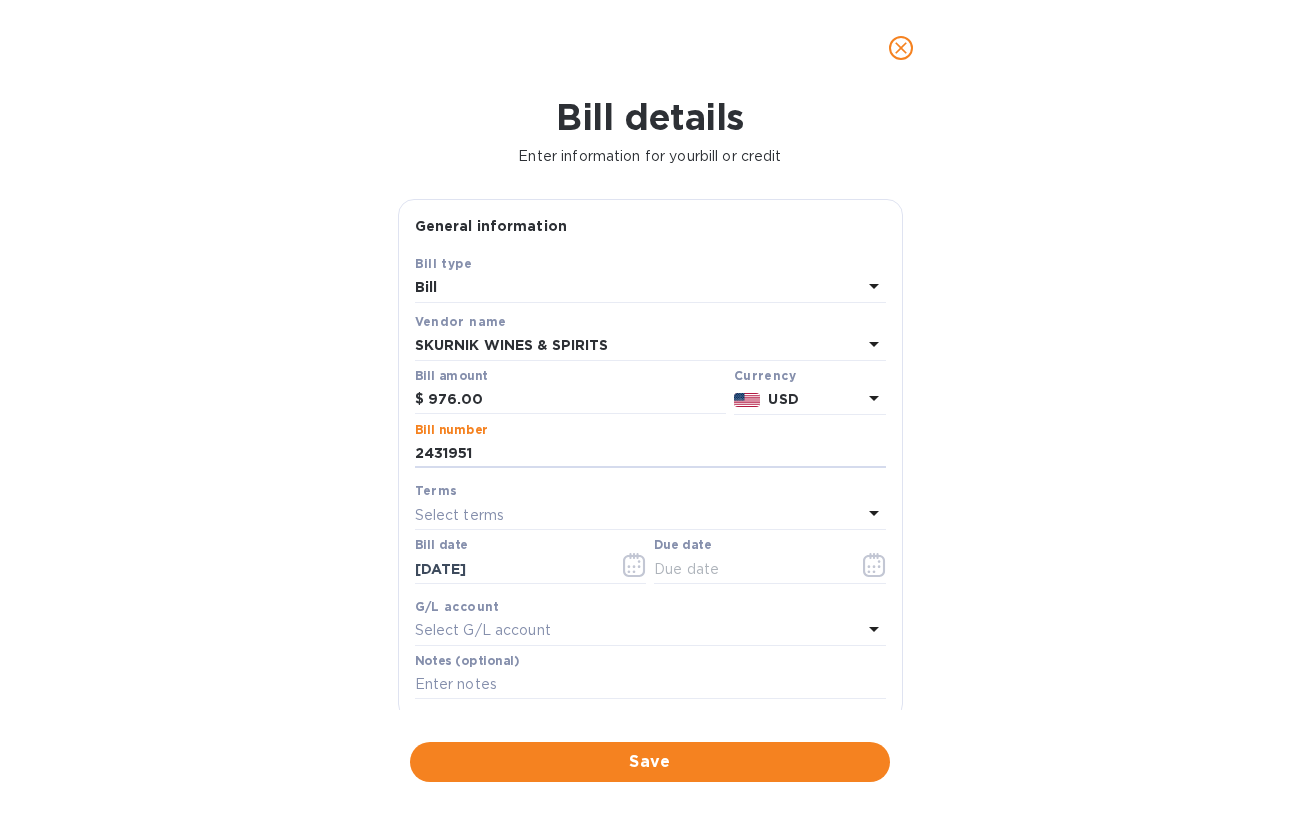 type on "2431951" 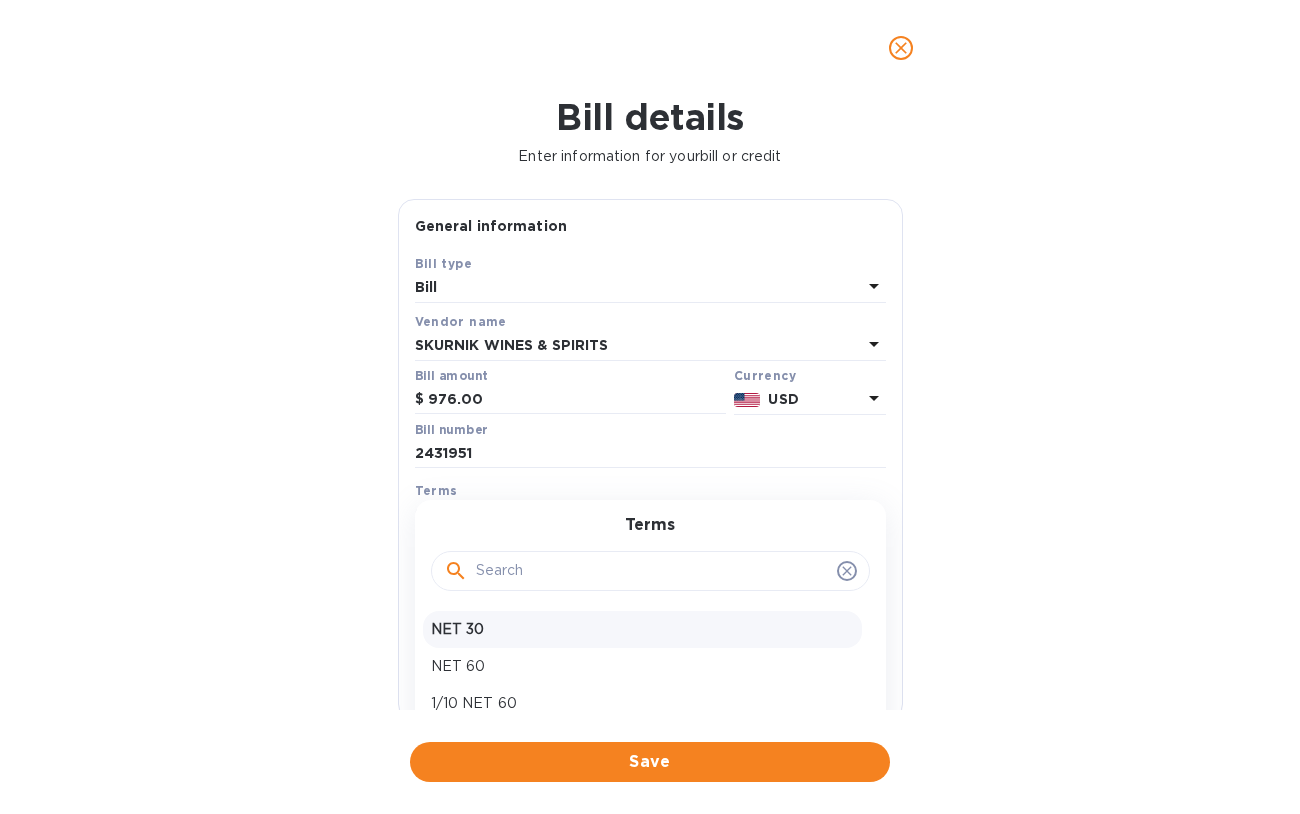 click on "NET 30" at bounding box center [642, 629] 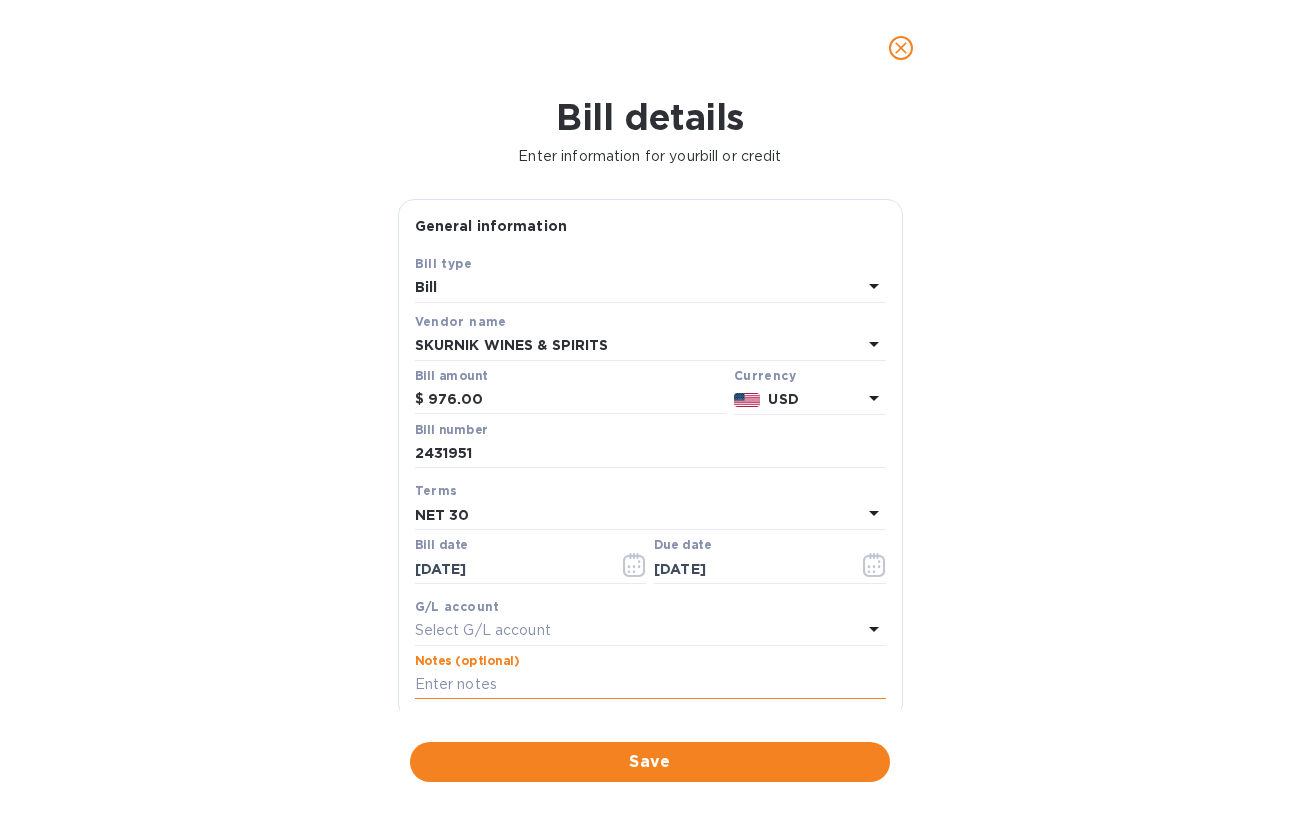 click at bounding box center [650, 685] 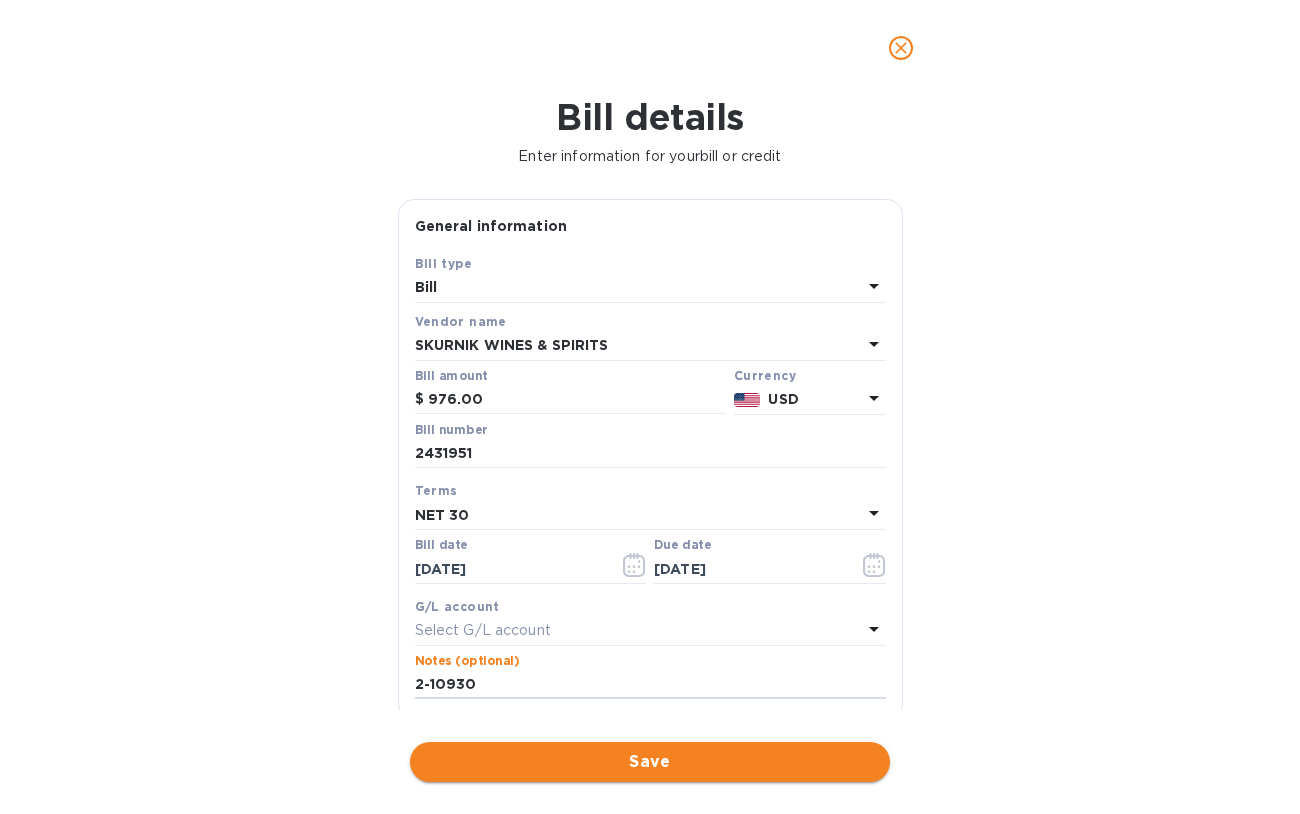 type on "2-10930" 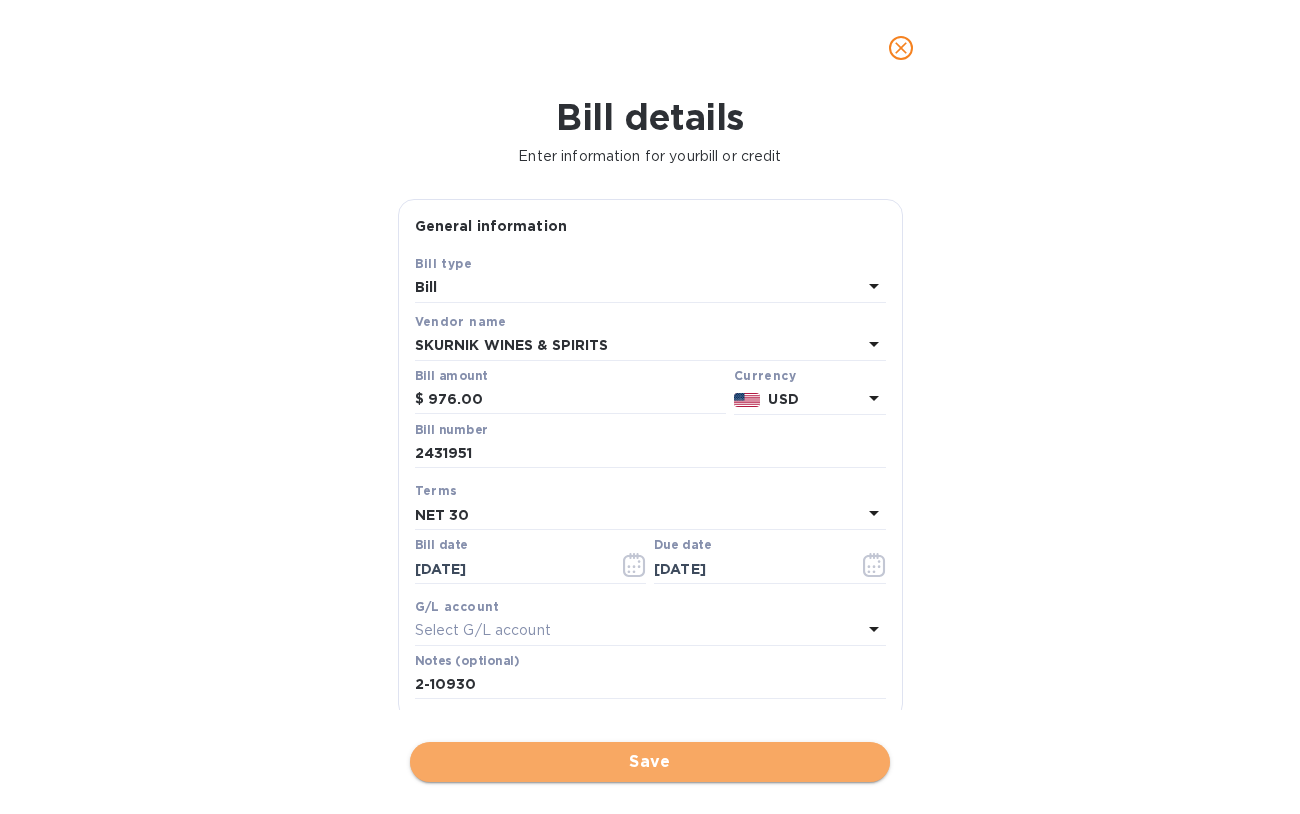click on "Save" at bounding box center [650, 762] 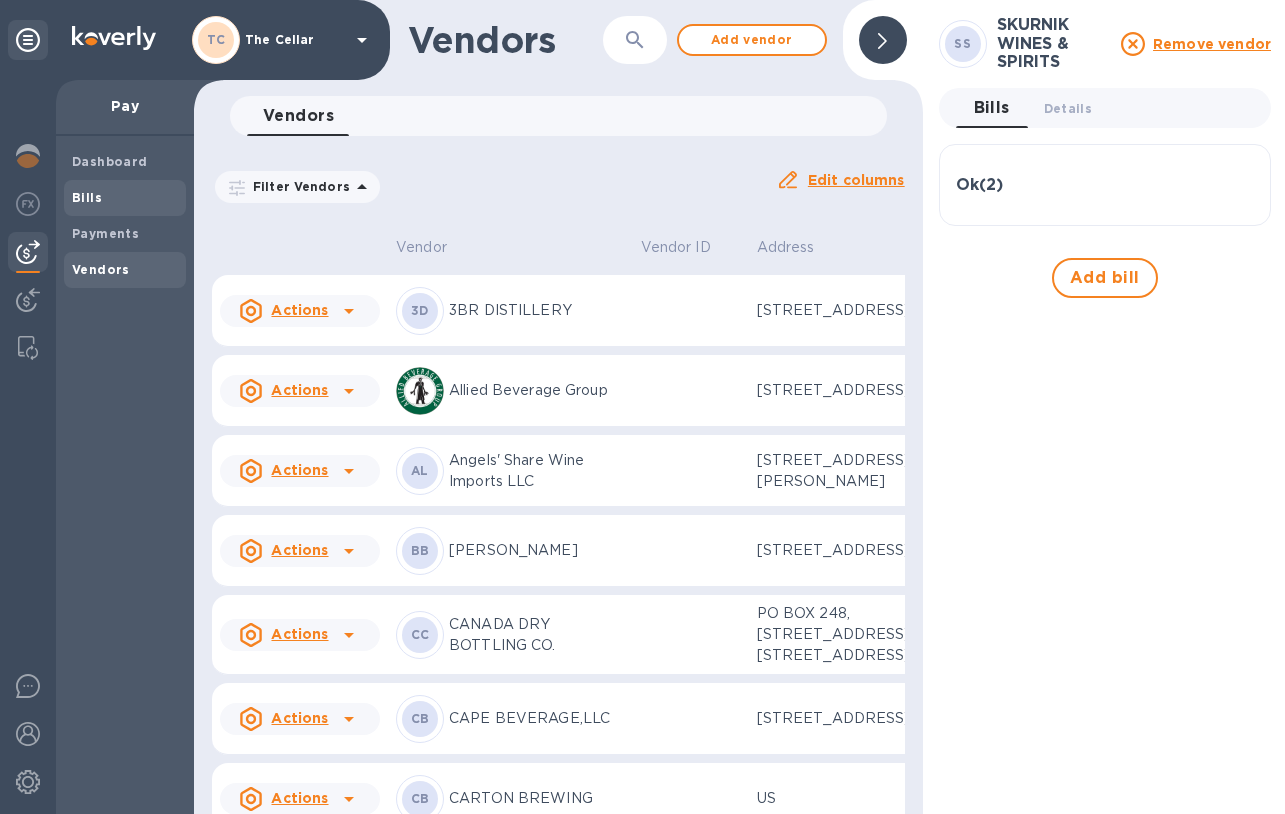 click on "Bills" at bounding box center (125, 198) 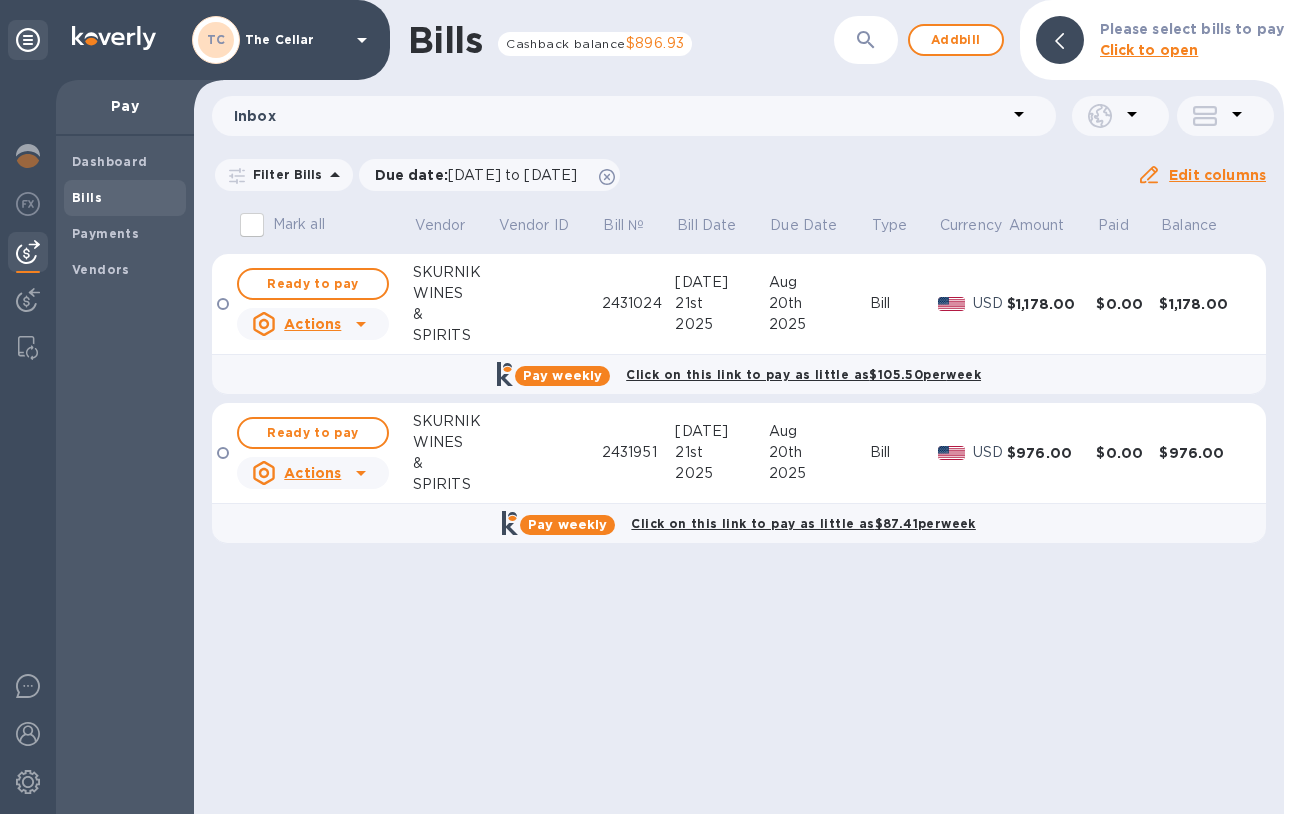 click at bounding box center [223, 304] 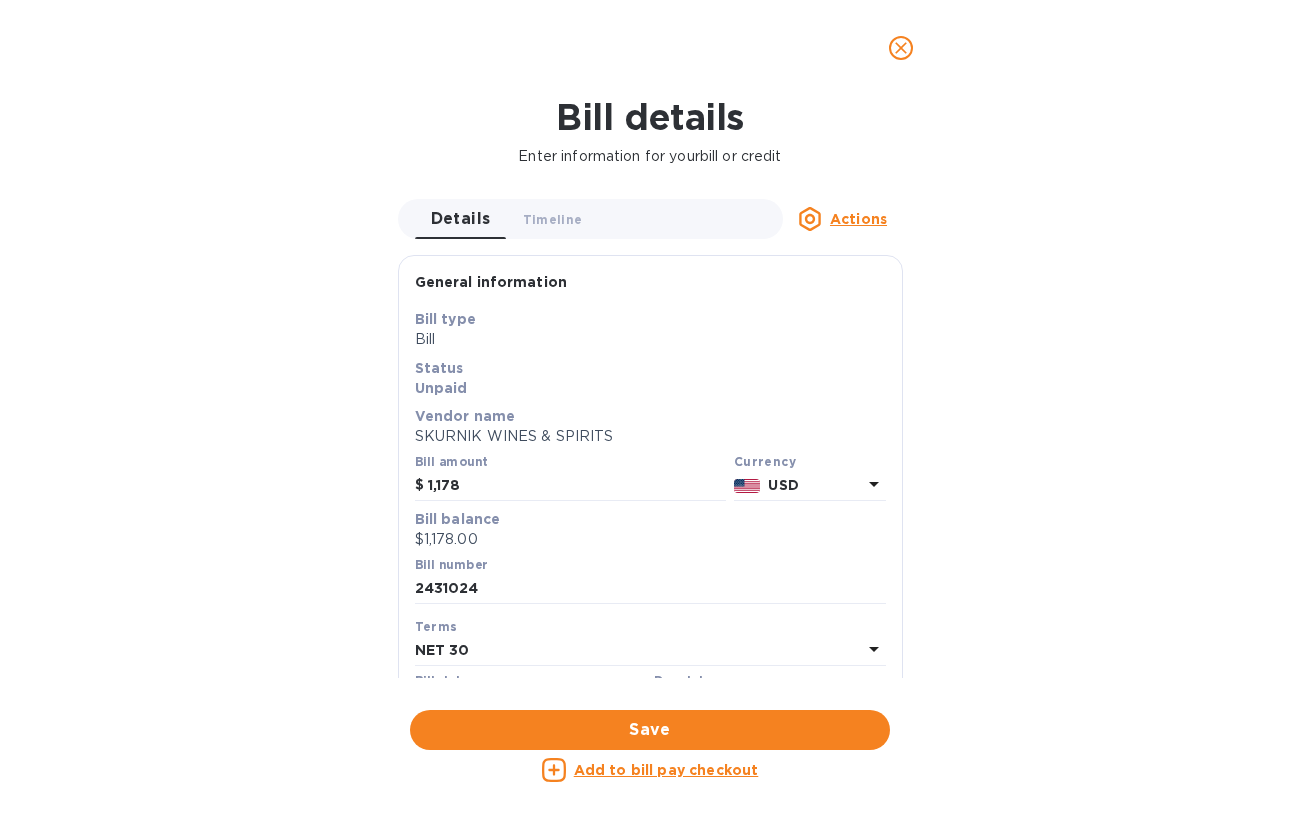 click 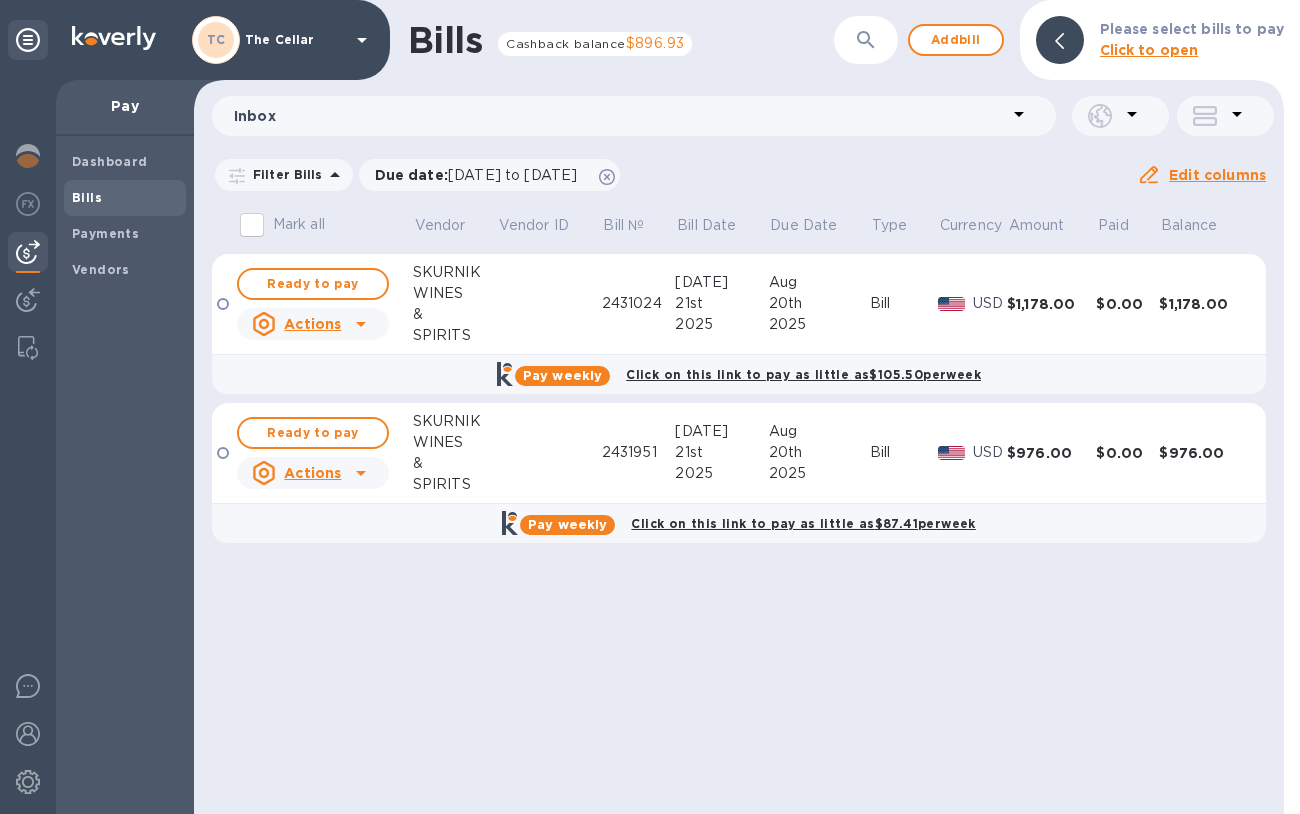 click at bounding box center (223, 304) 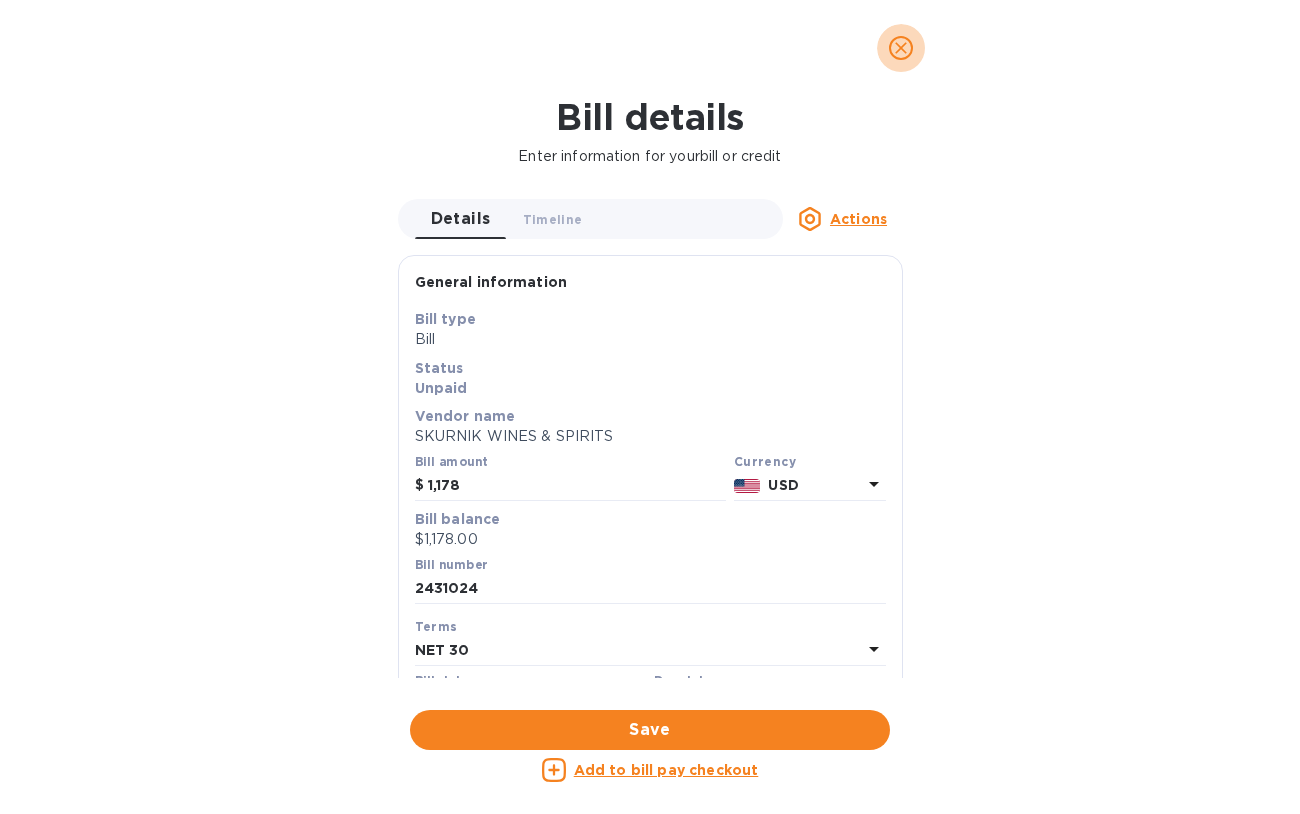 click 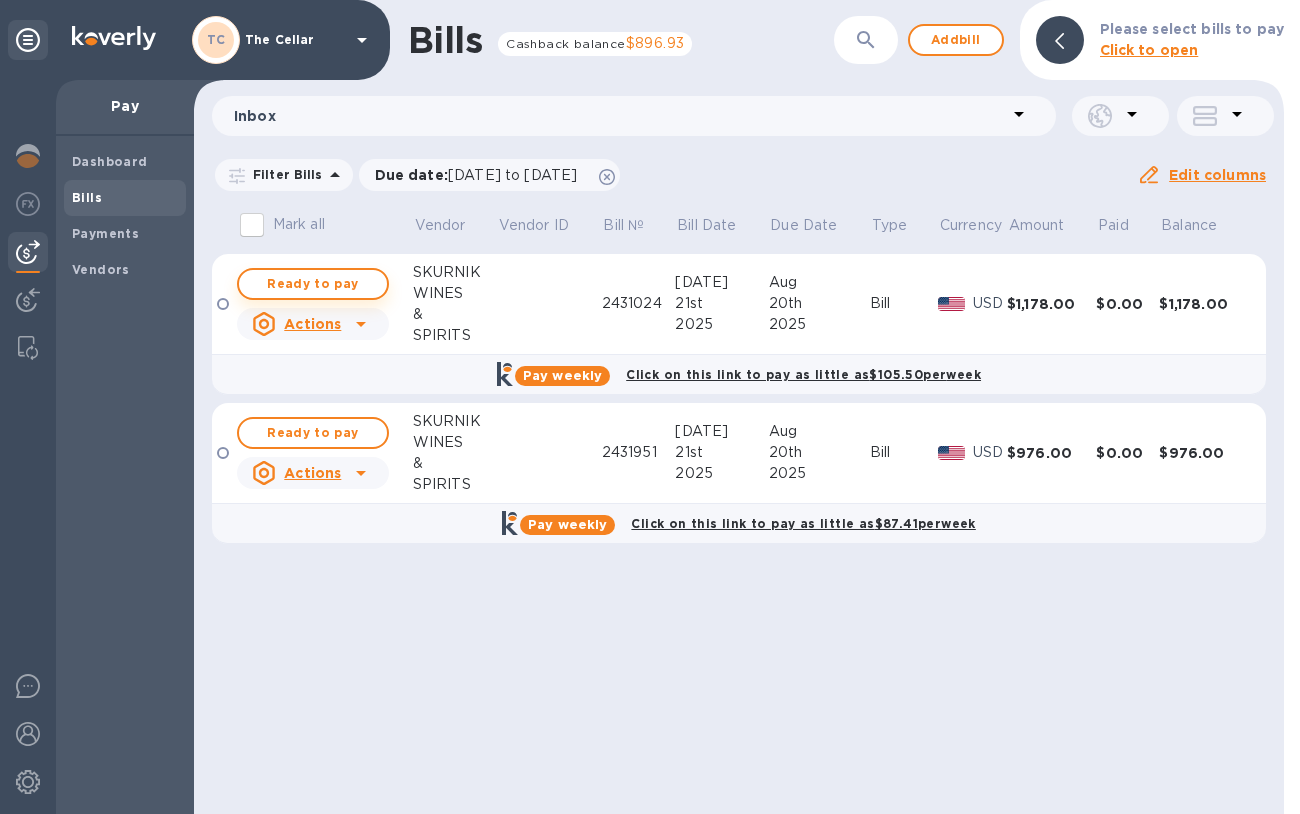 click on "Ready to pay" at bounding box center (313, 284) 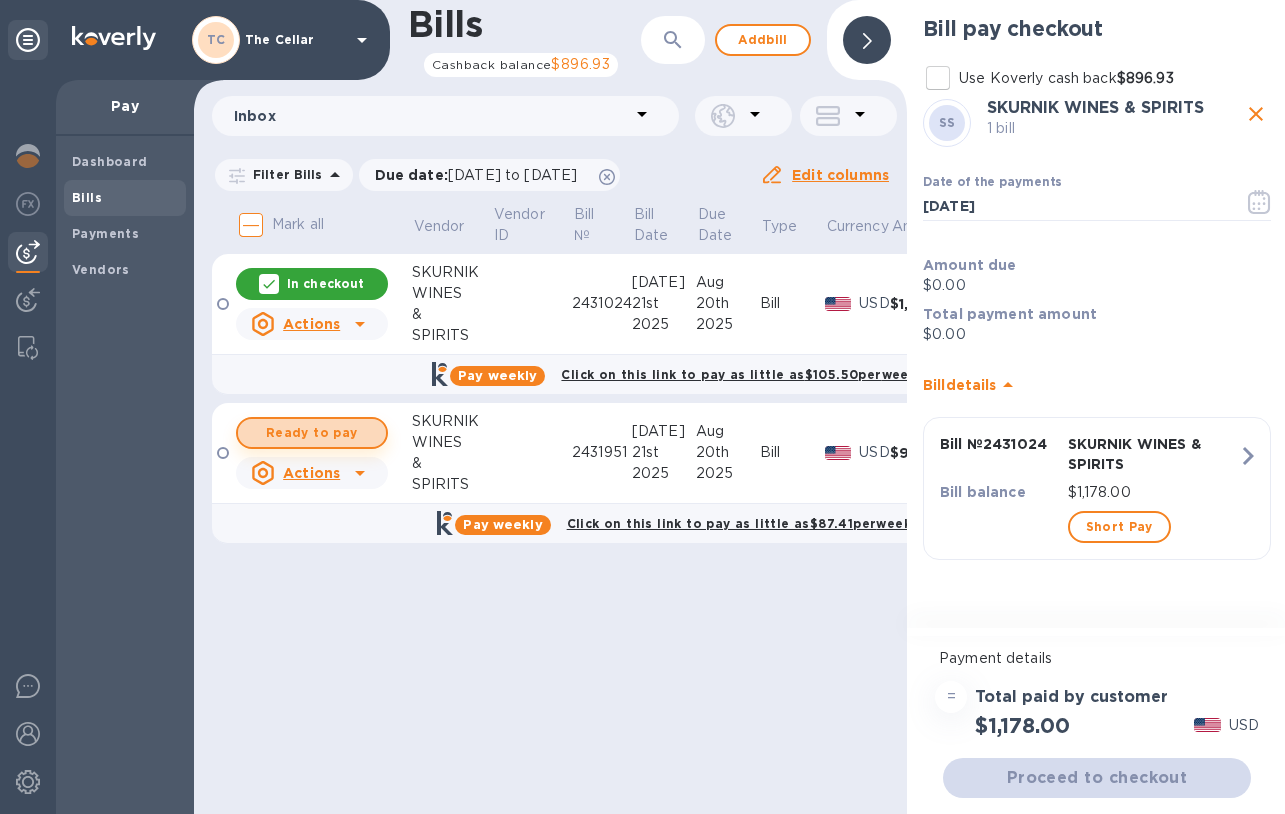 click on "Ready to pay" at bounding box center (312, 433) 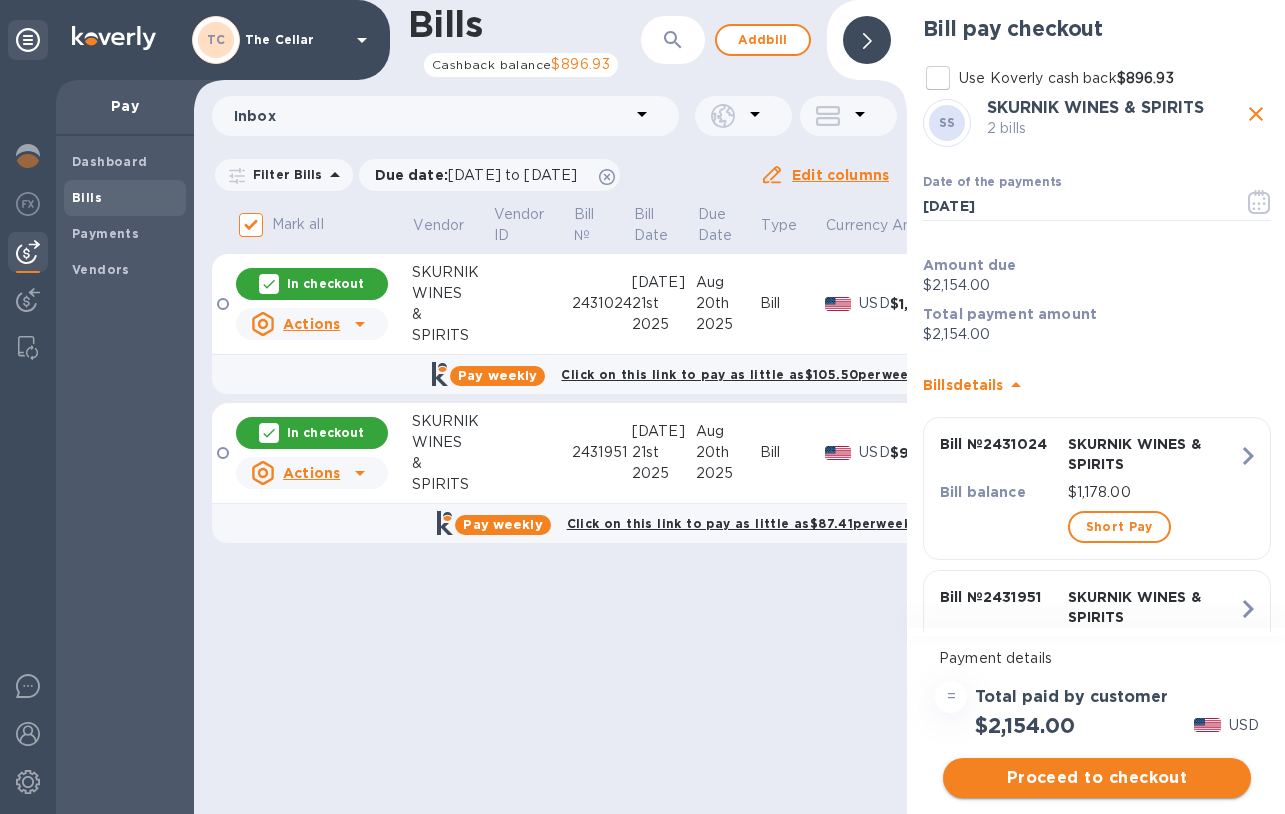 click on "Proceed to checkout" at bounding box center (1097, 778) 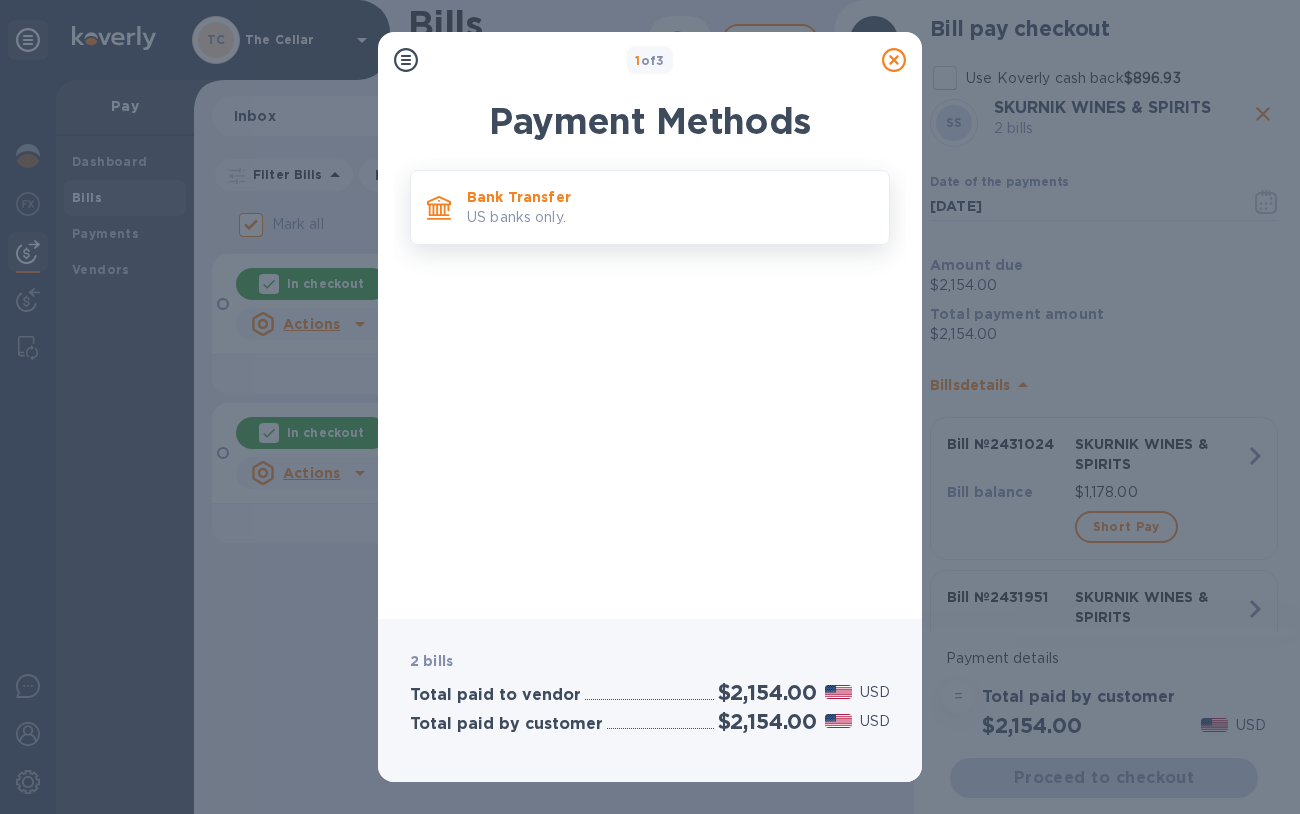 click on "Bank Transfer" at bounding box center (670, 197) 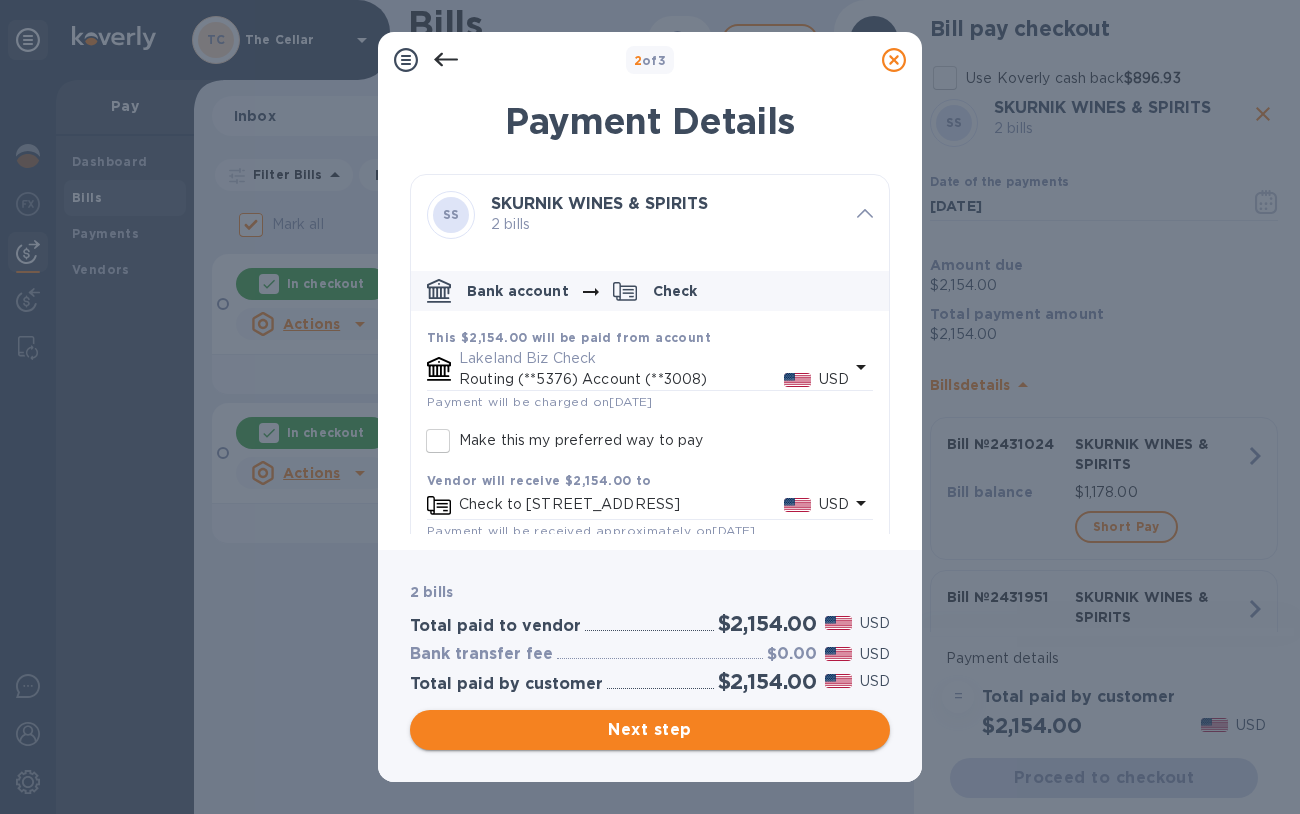 click on "Next step" at bounding box center (650, 730) 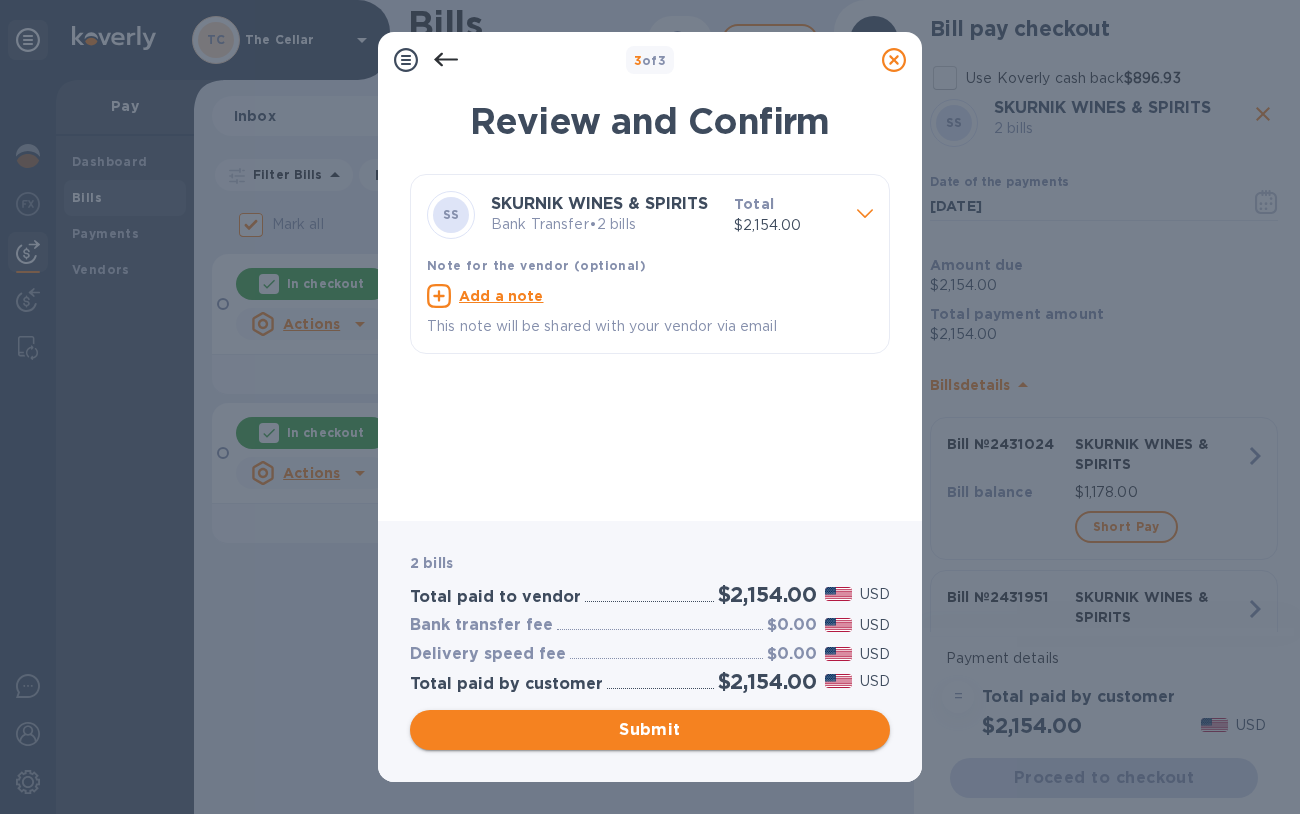 click on "Submit" at bounding box center [650, 730] 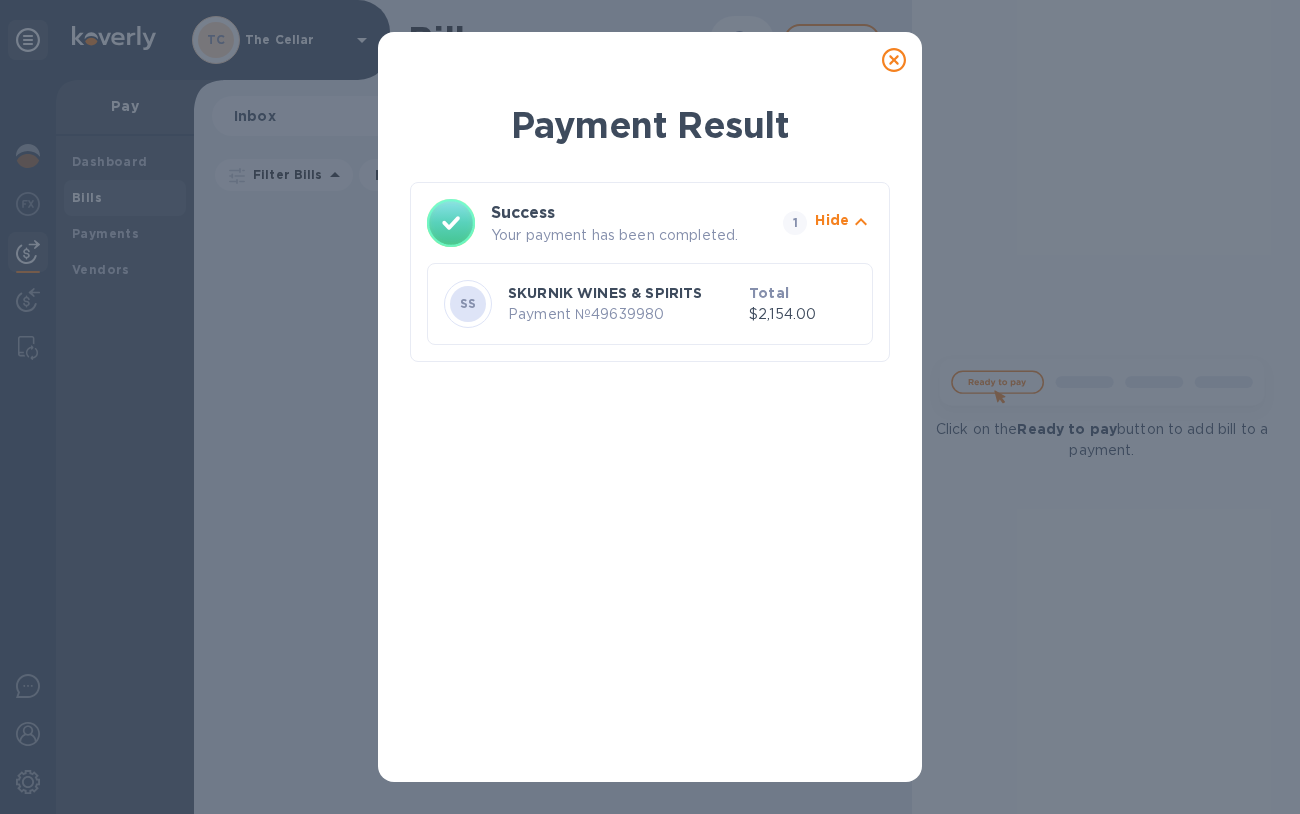 click at bounding box center [894, 60] 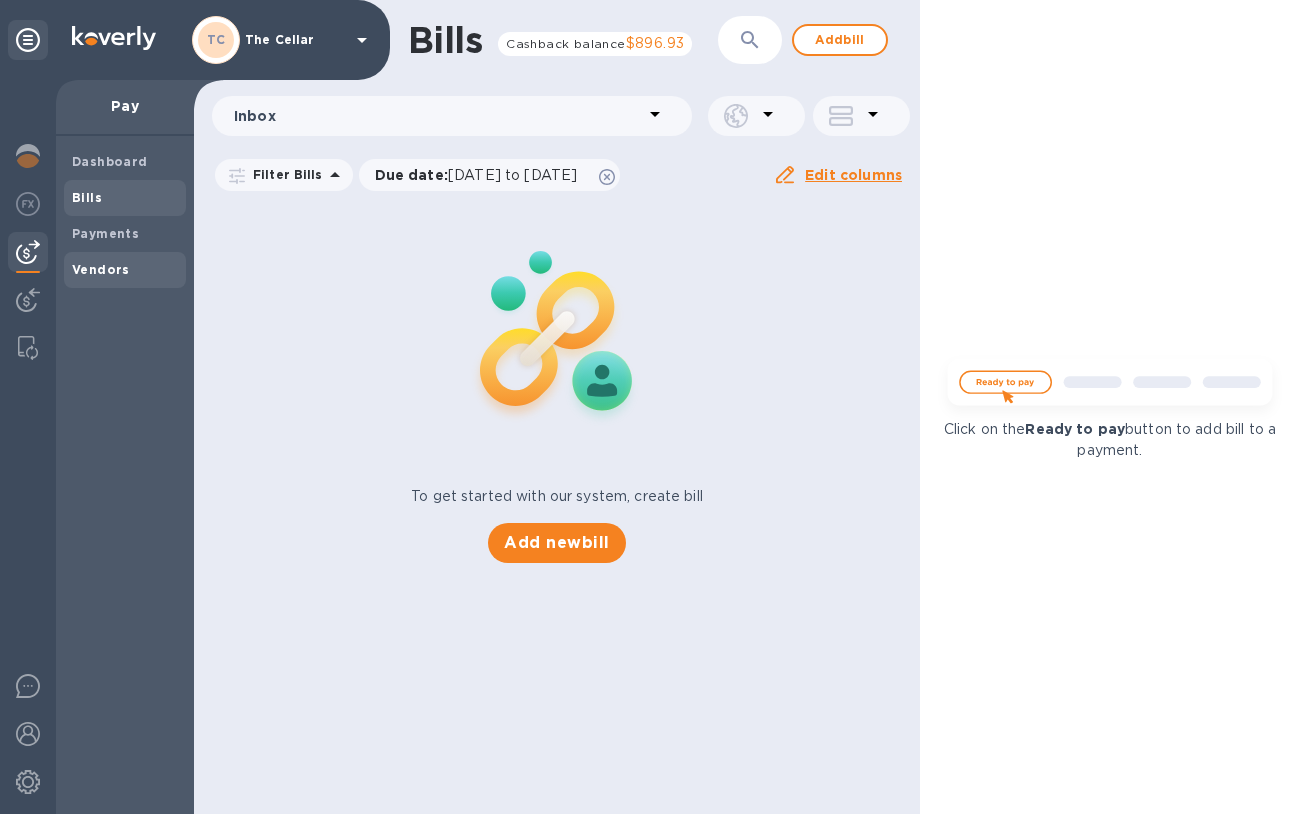 click on "Vendors" at bounding box center (101, 270) 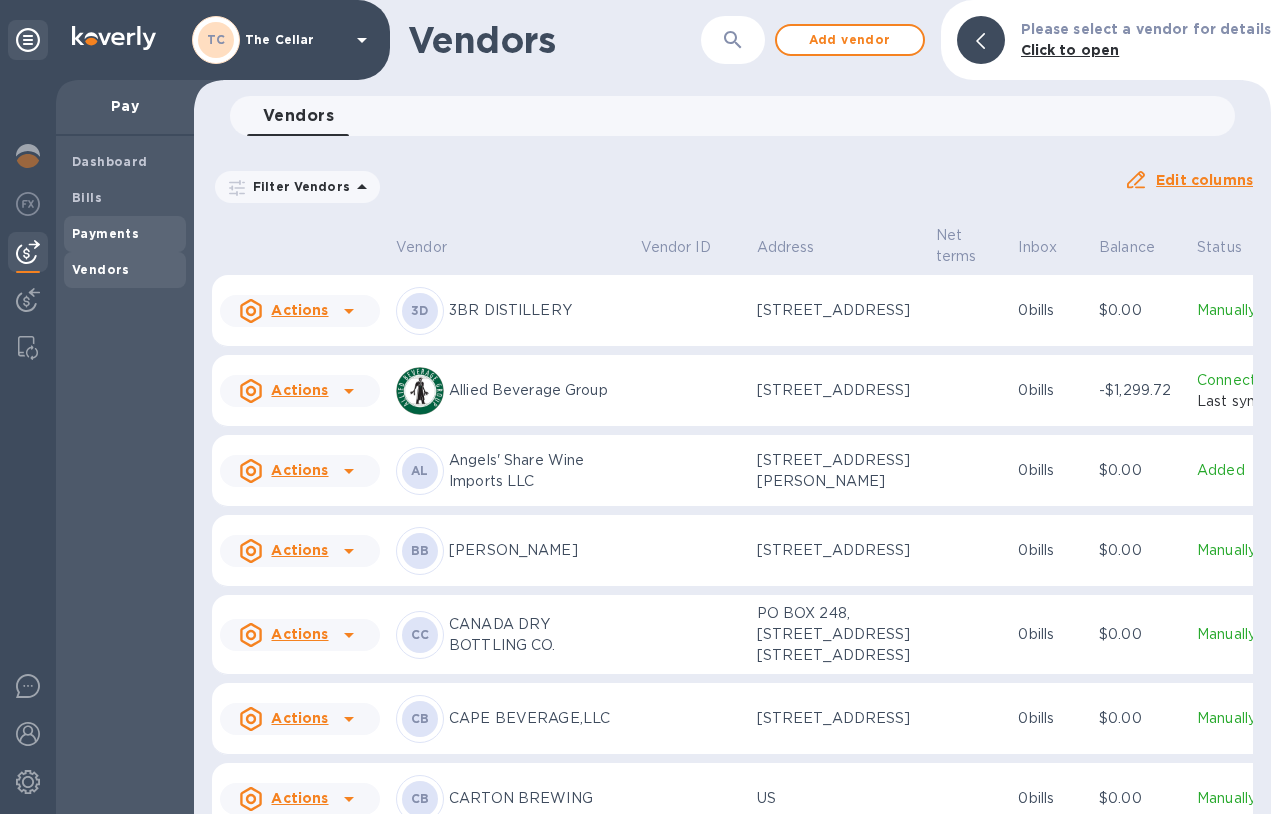 click on "Payments" at bounding box center [105, 233] 